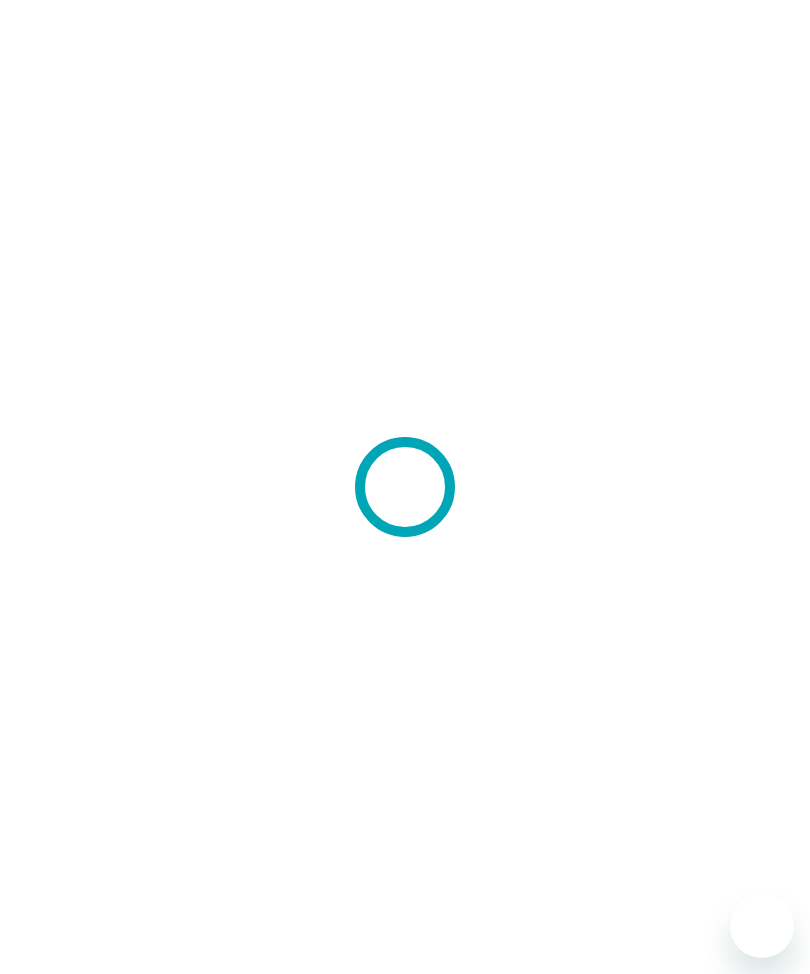 scroll, scrollTop: 0, scrollLeft: 0, axis: both 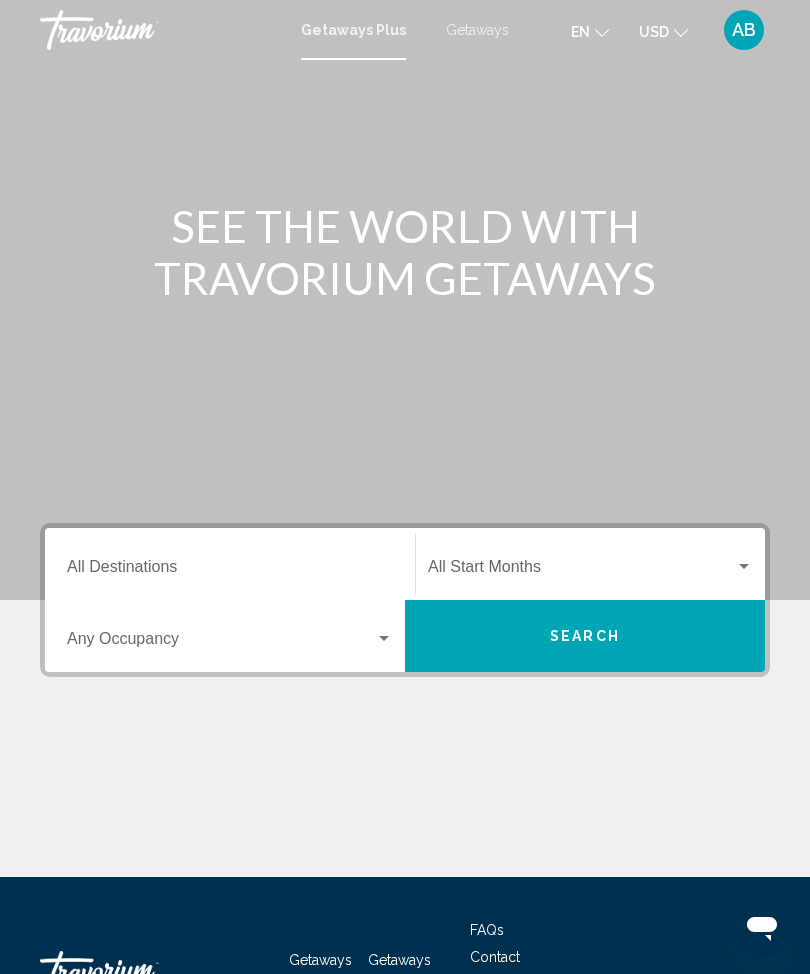 click on "Getaways" at bounding box center (477, 30) 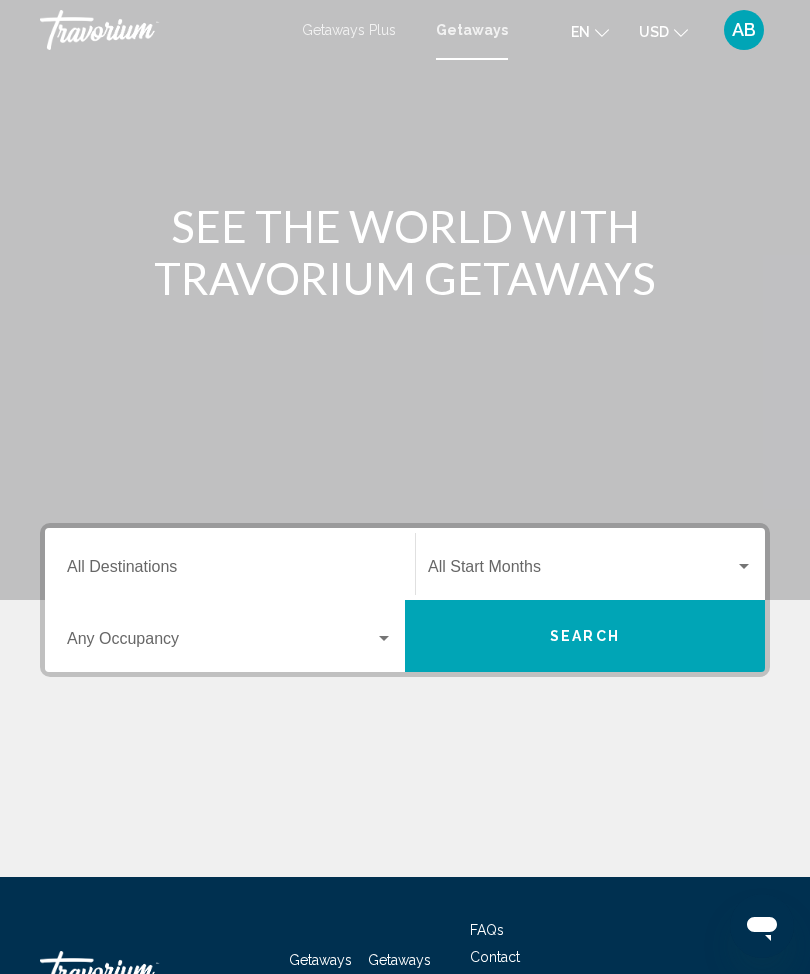 click on "Destination All Destinations" at bounding box center [230, 571] 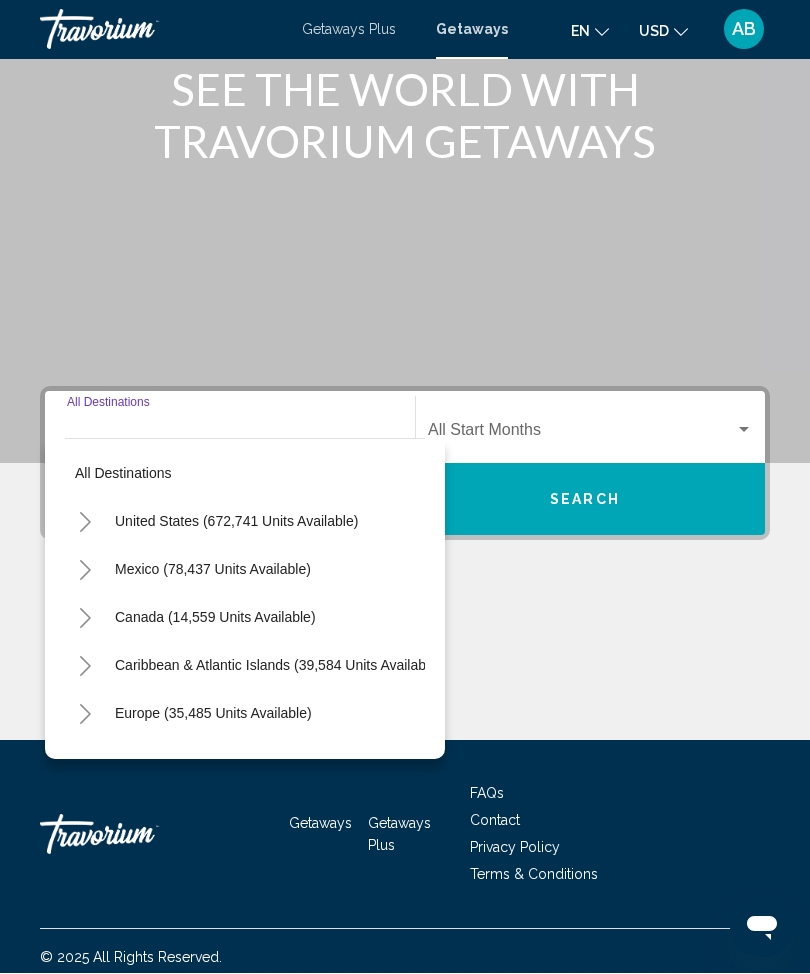 scroll, scrollTop: 148, scrollLeft: 0, axis: vertical 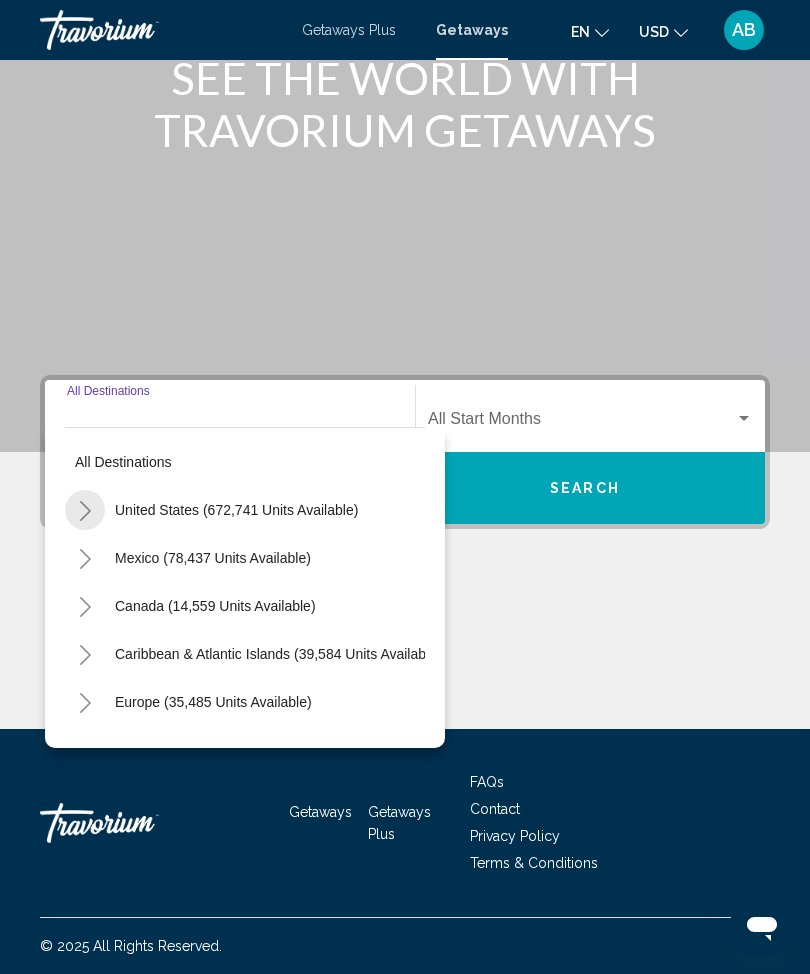 click 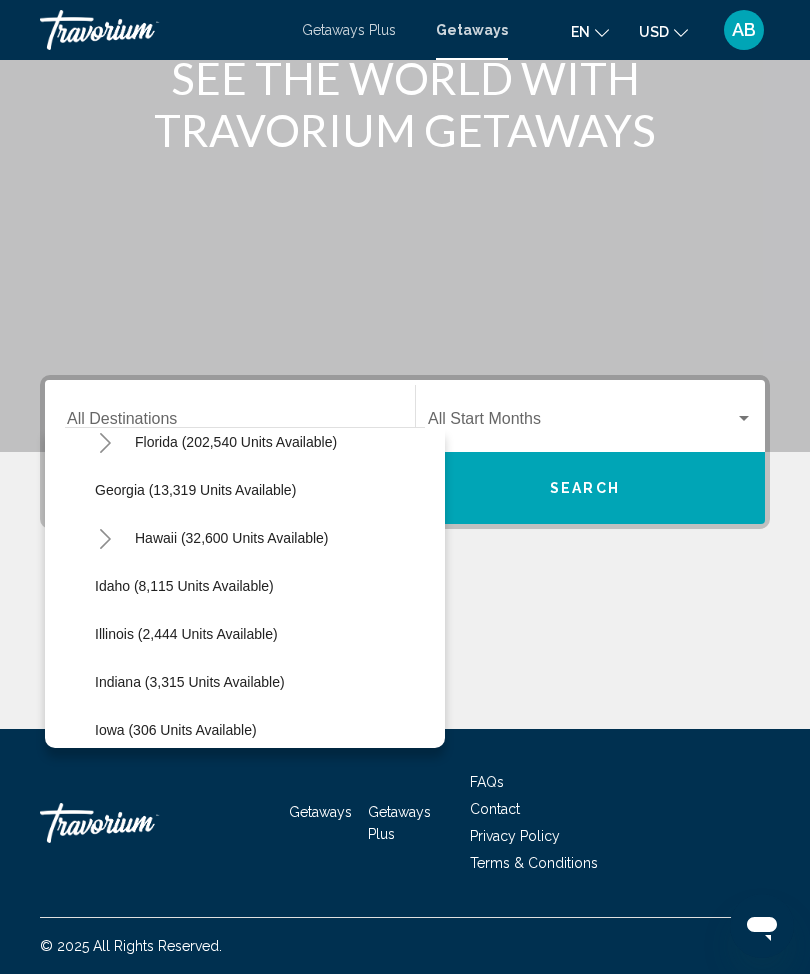 scroll, scrollTop: 407, scrollLeft: 4, axis: both 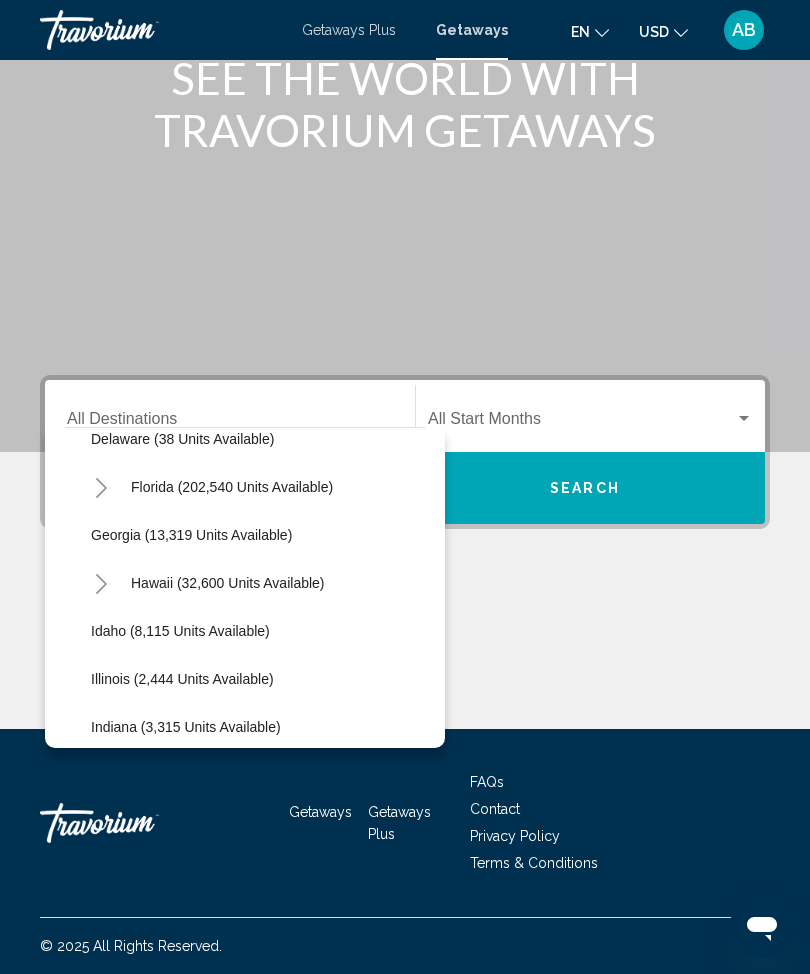 click on "Florida (202,540 units available)" 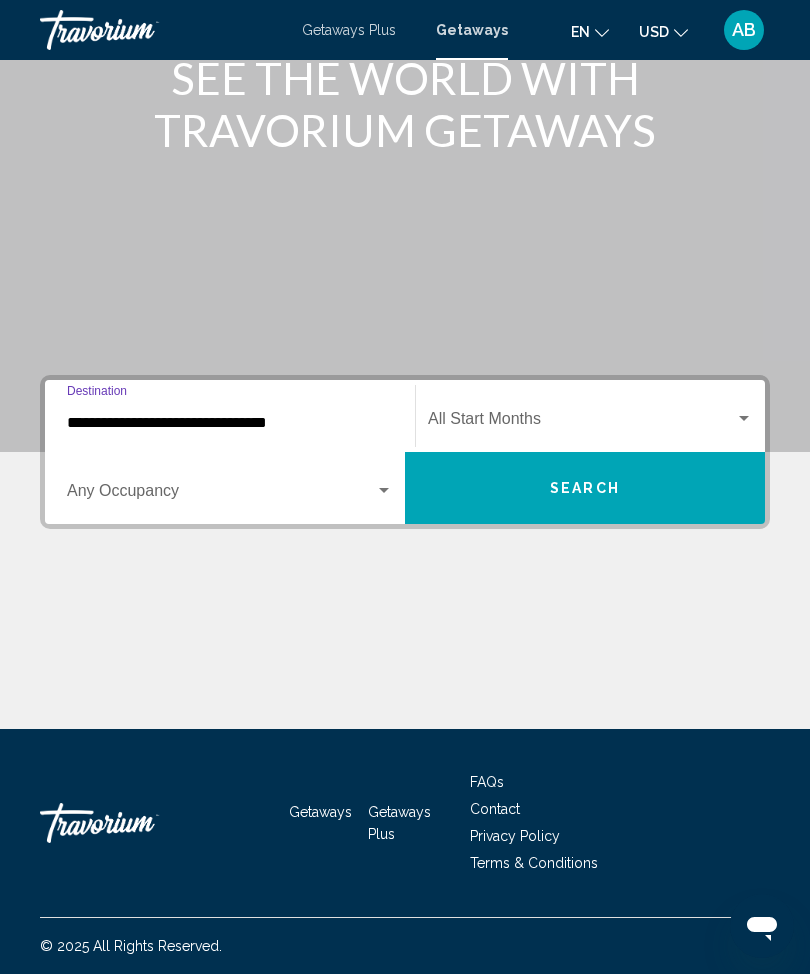 click on "Search" at bounding box center (585, 488) 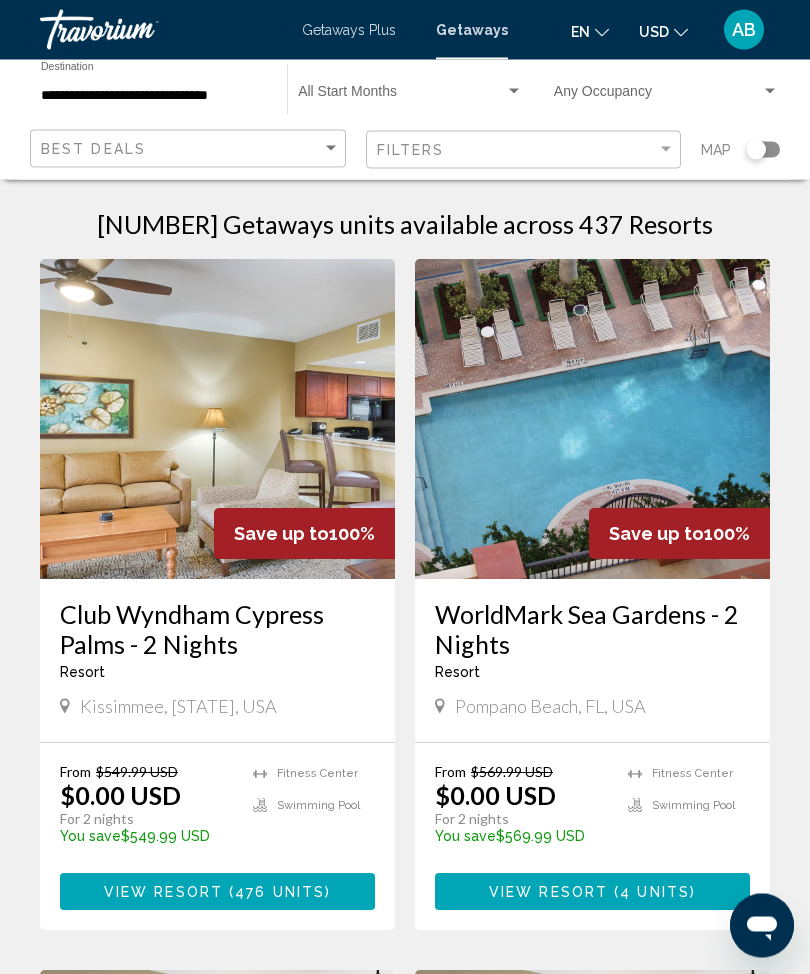 scroll, scrollTop: 11, scrollLeft: 0, axis: vertical 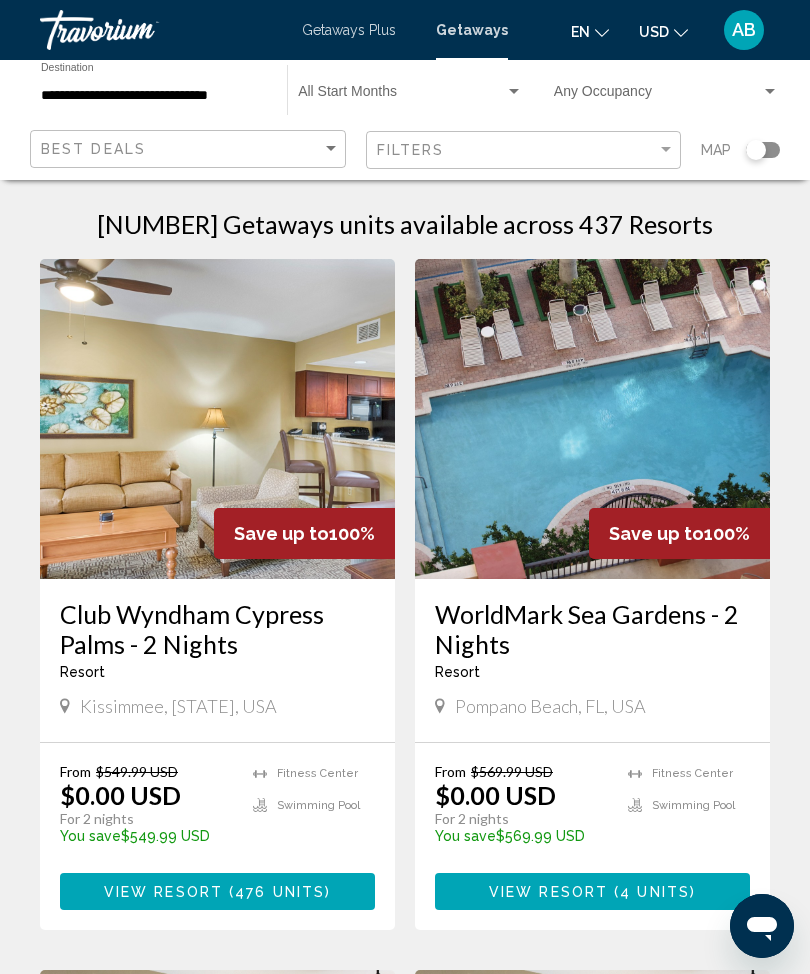 click at bounding box center [401, 96] 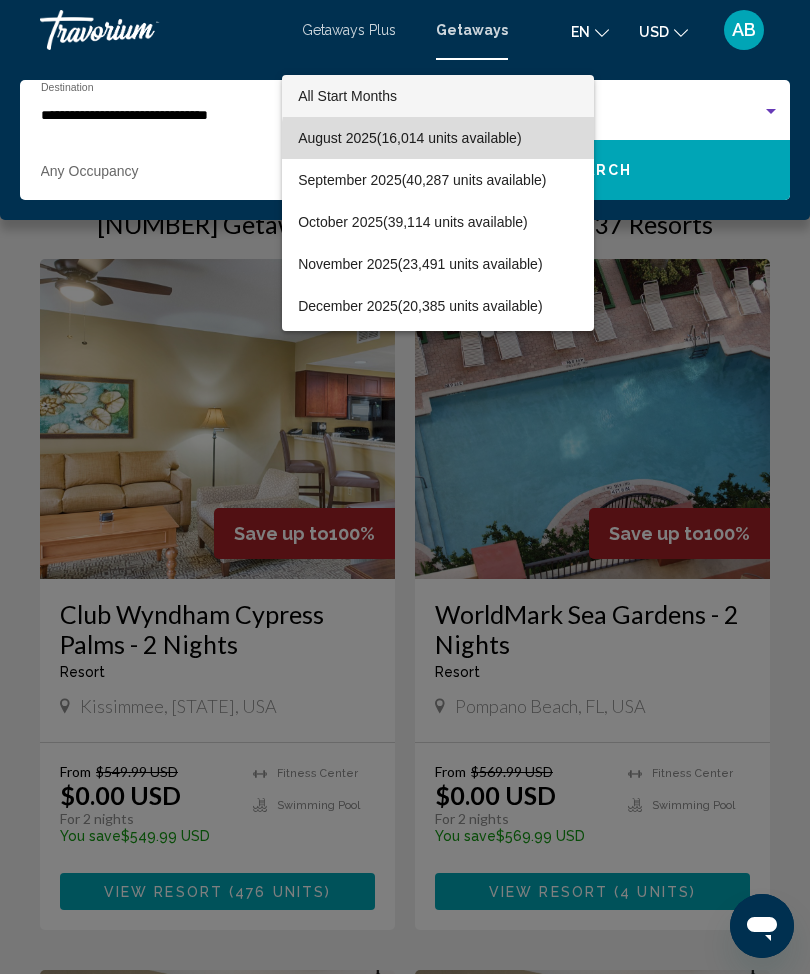 click on "August 2025  (16,014 units available)" at bounding box center [438, 138] 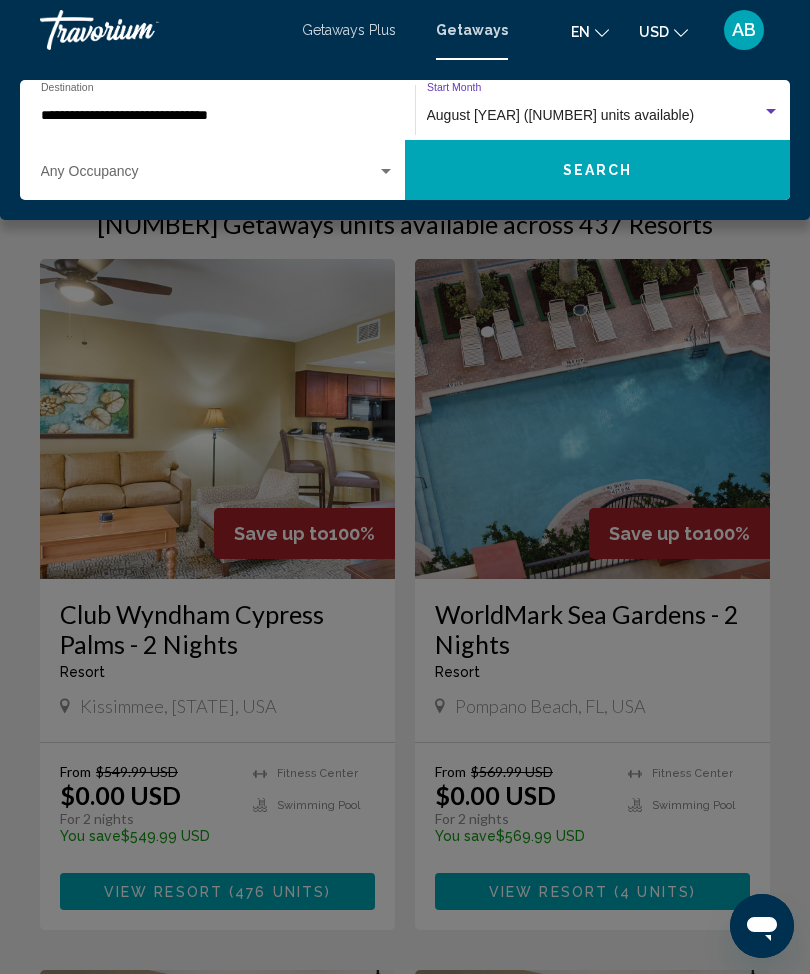 click on "Search" 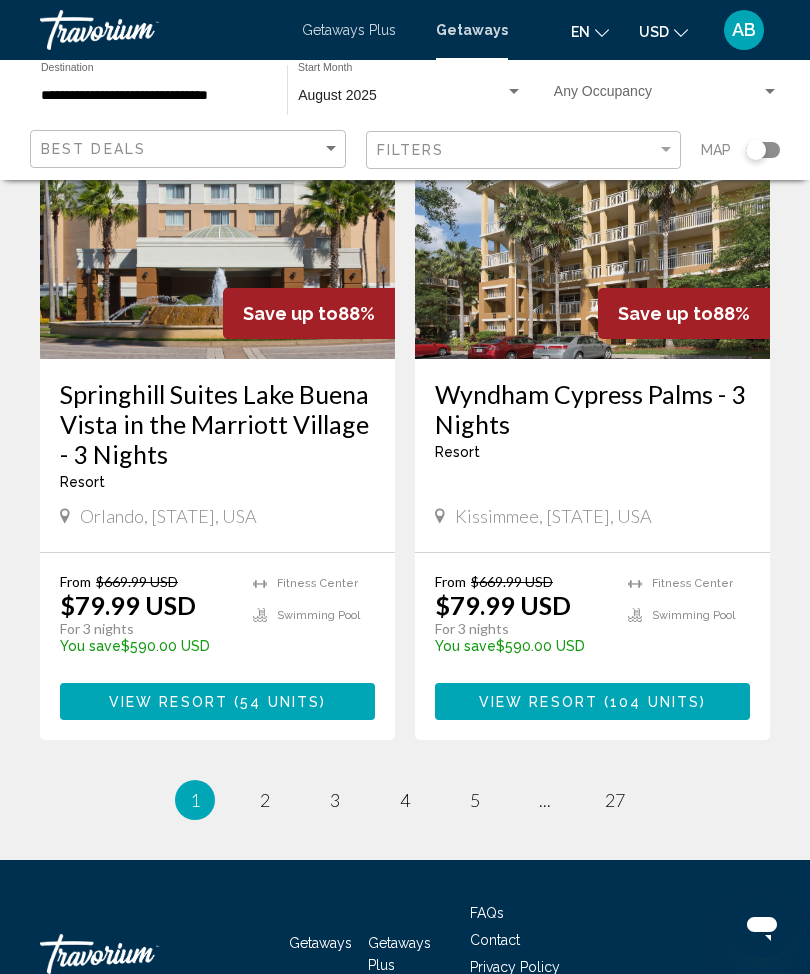 scroll, scrollTop: 3916, scrollLeft: 0, axis: vertical 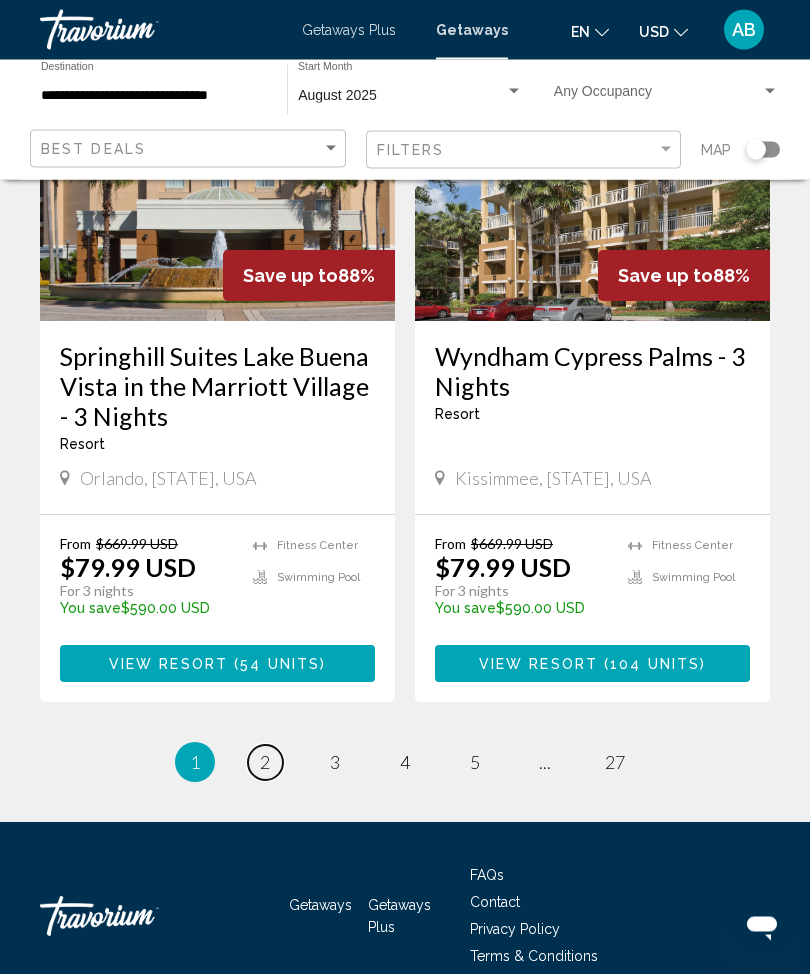 click on "2" at bounding box center (265, 763) 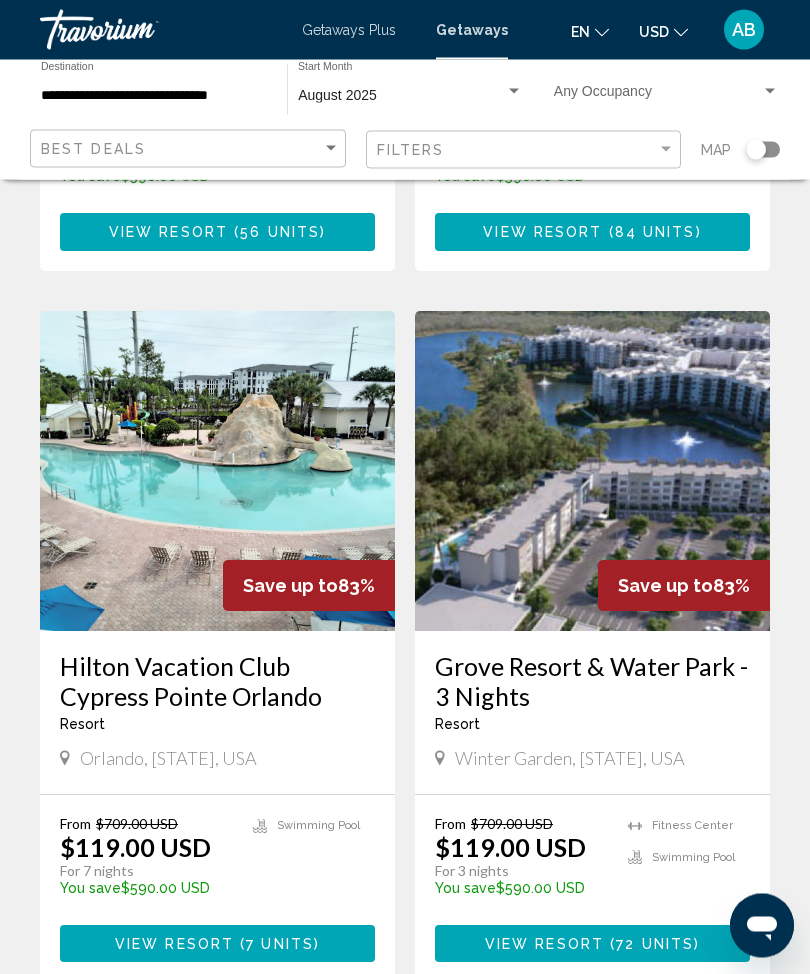 scroll, scrollTop: 1382, scrollLeft: 0, axis: vertical 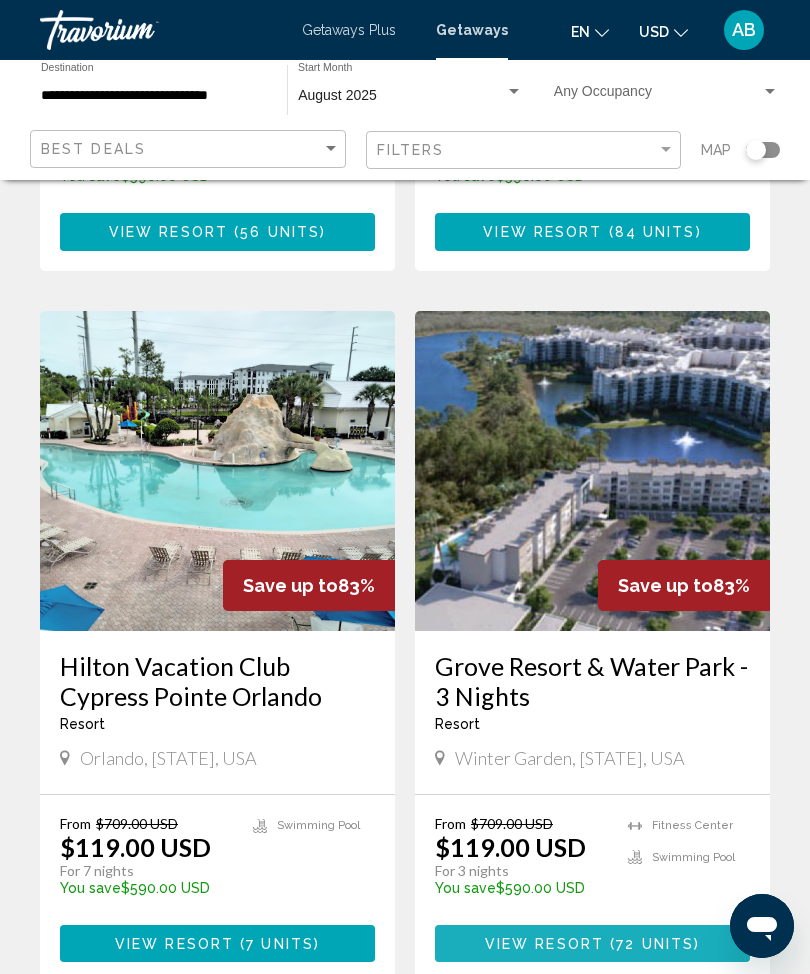 click on "View Resort" at bounding box center (544, 944) 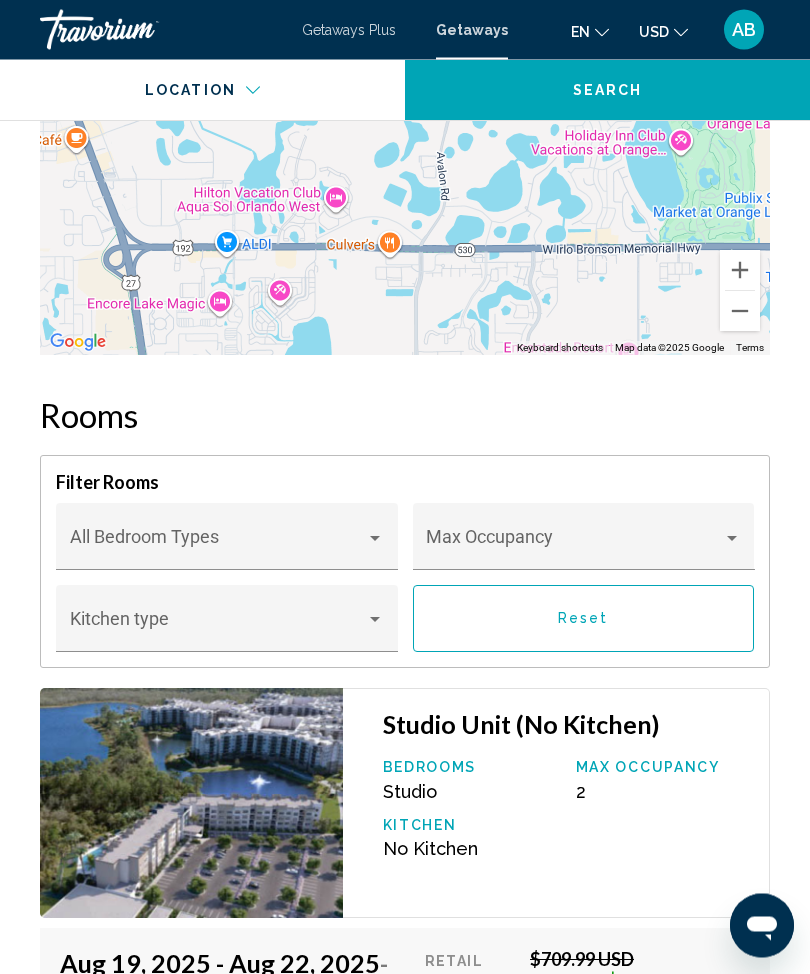 scroll, scrollTop: 3417, scrollLeft: 0, axis: vertical 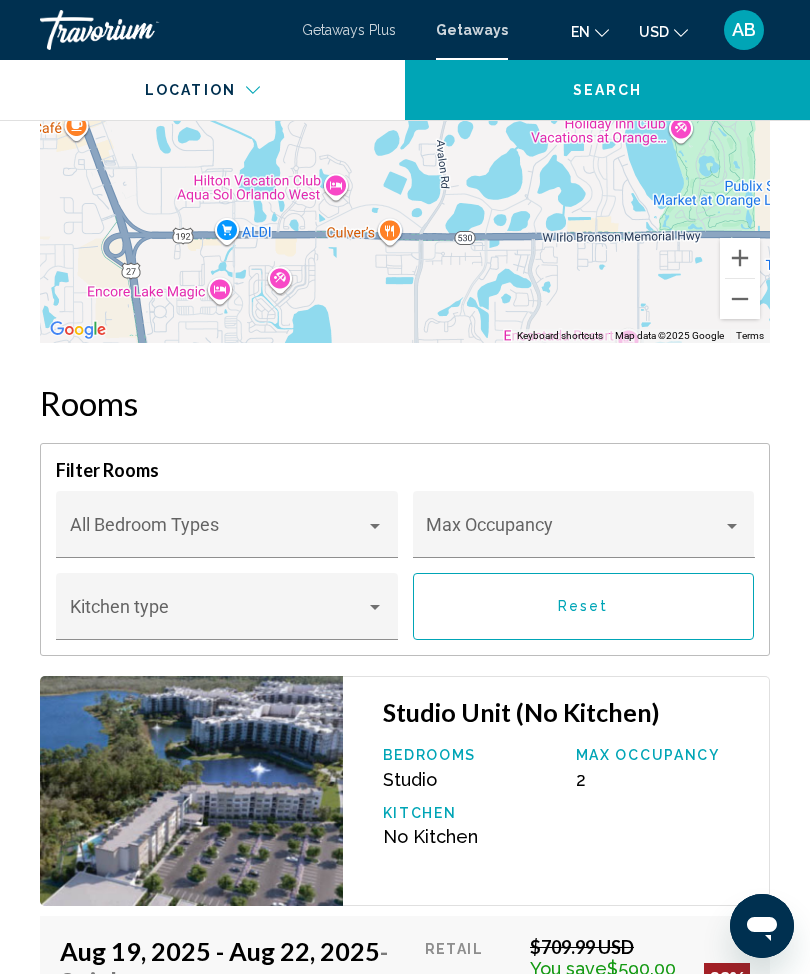 click at bounding box center (732, 526) 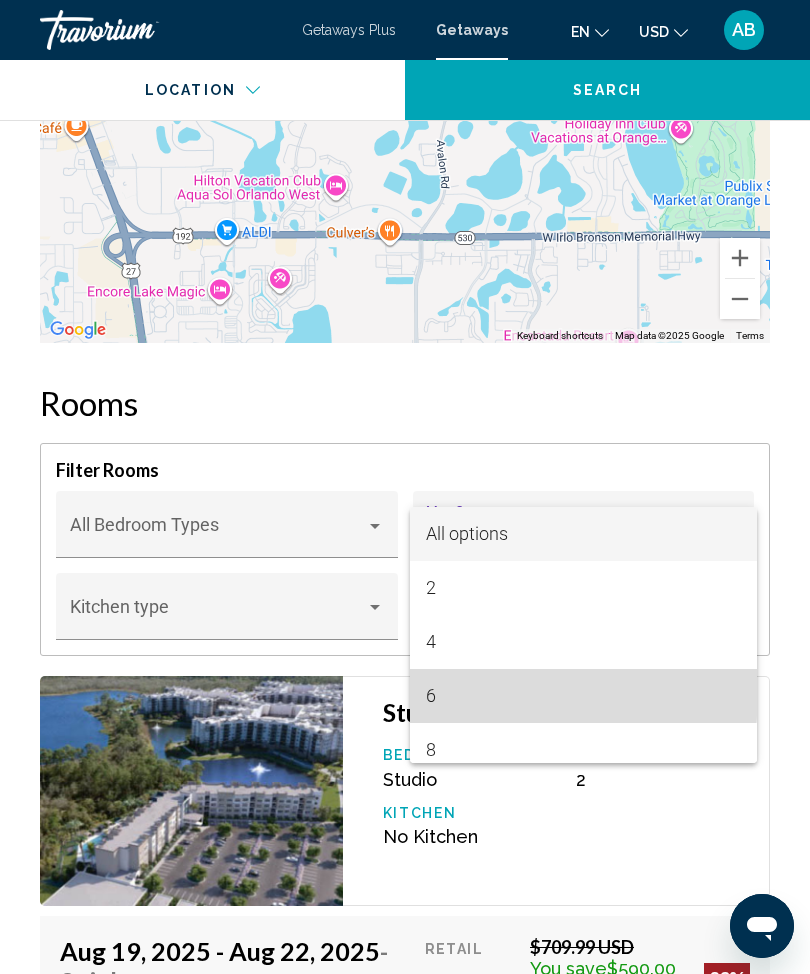click on "6" at bounding box center (583, 696) 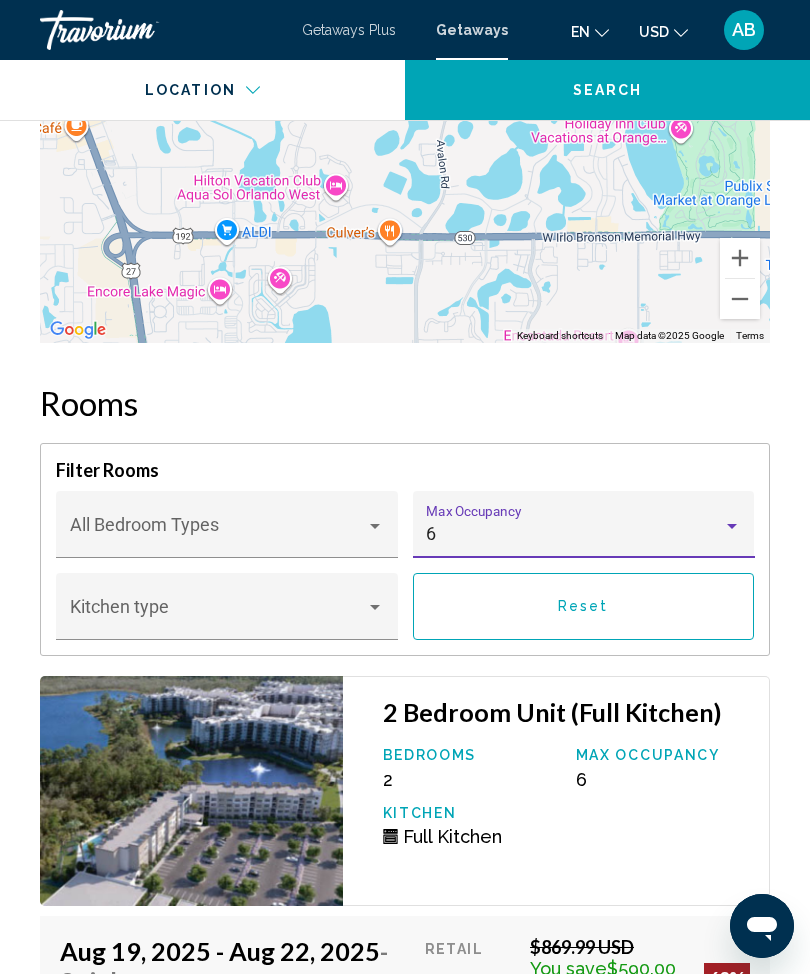 click at bounding box center [732, 526] 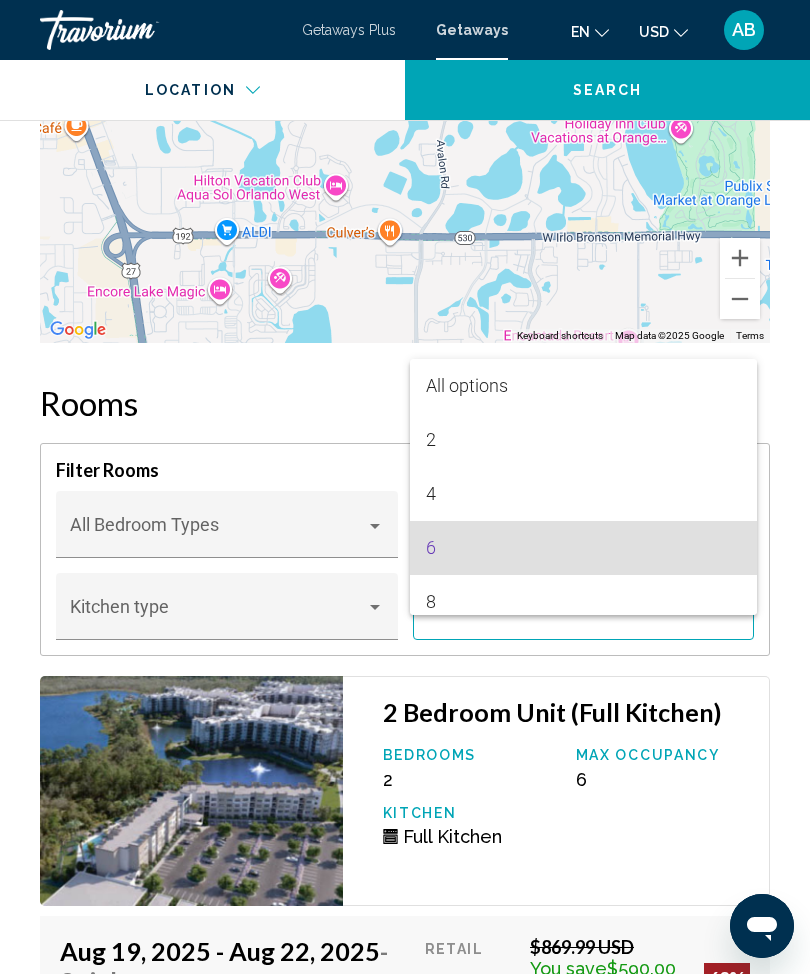 scroll, scrollTop: 14, scrollLeft: 0, axis: vertical 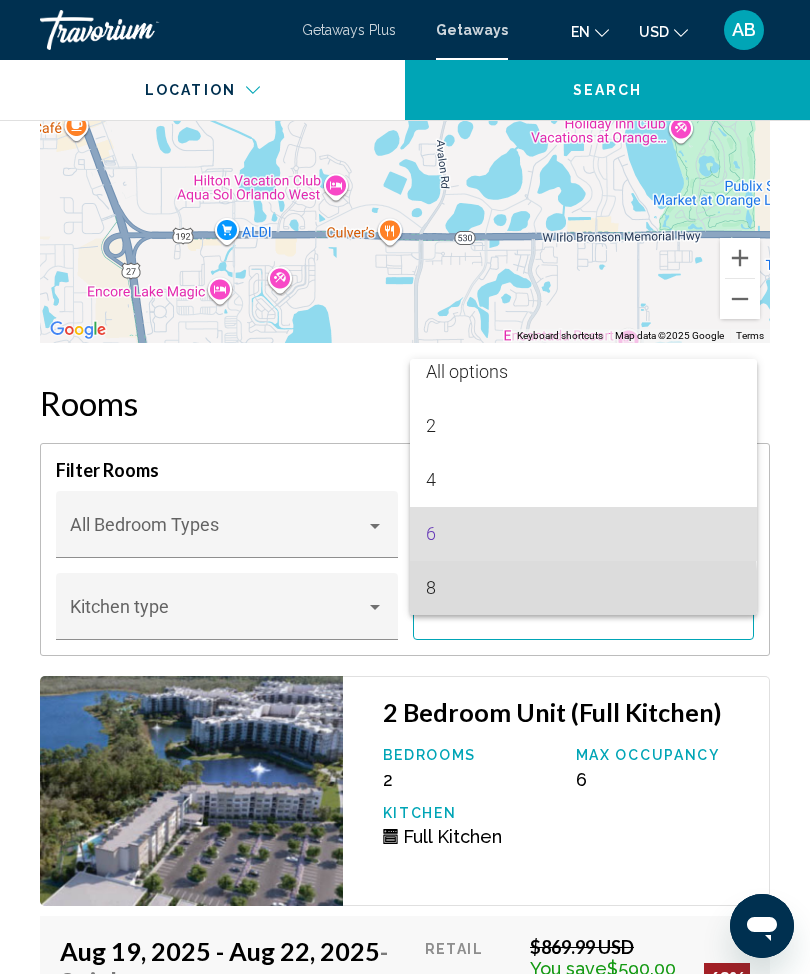 click on "8" at bounding box center [583, 588] 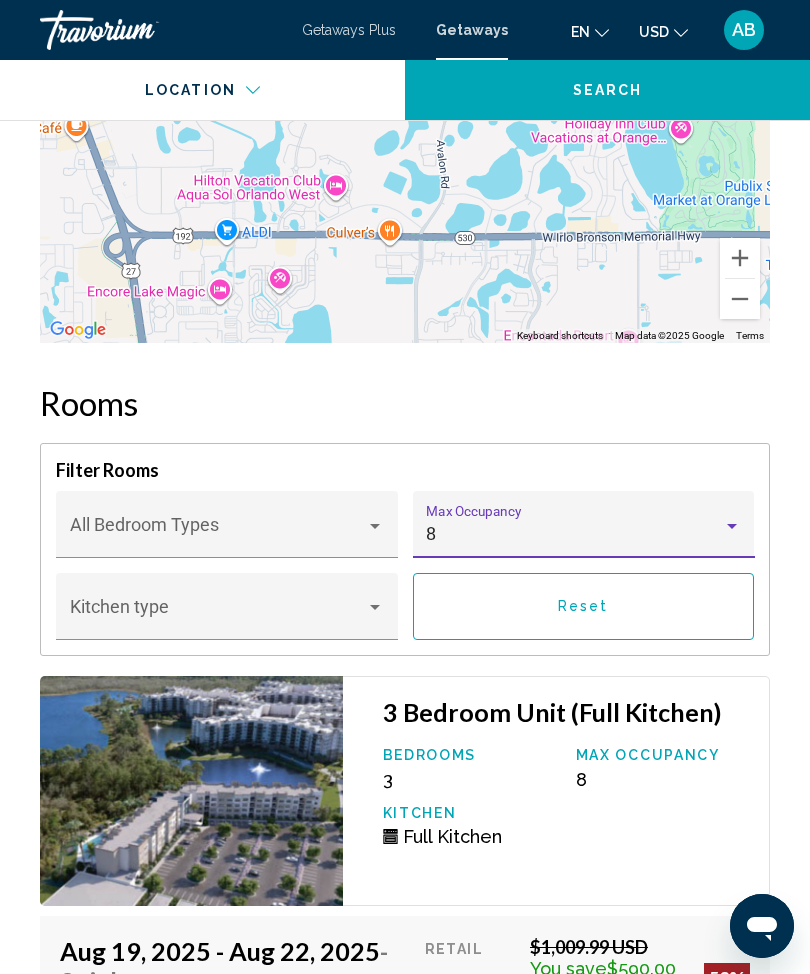 click on "Reset" at bounding box center (584, 606) 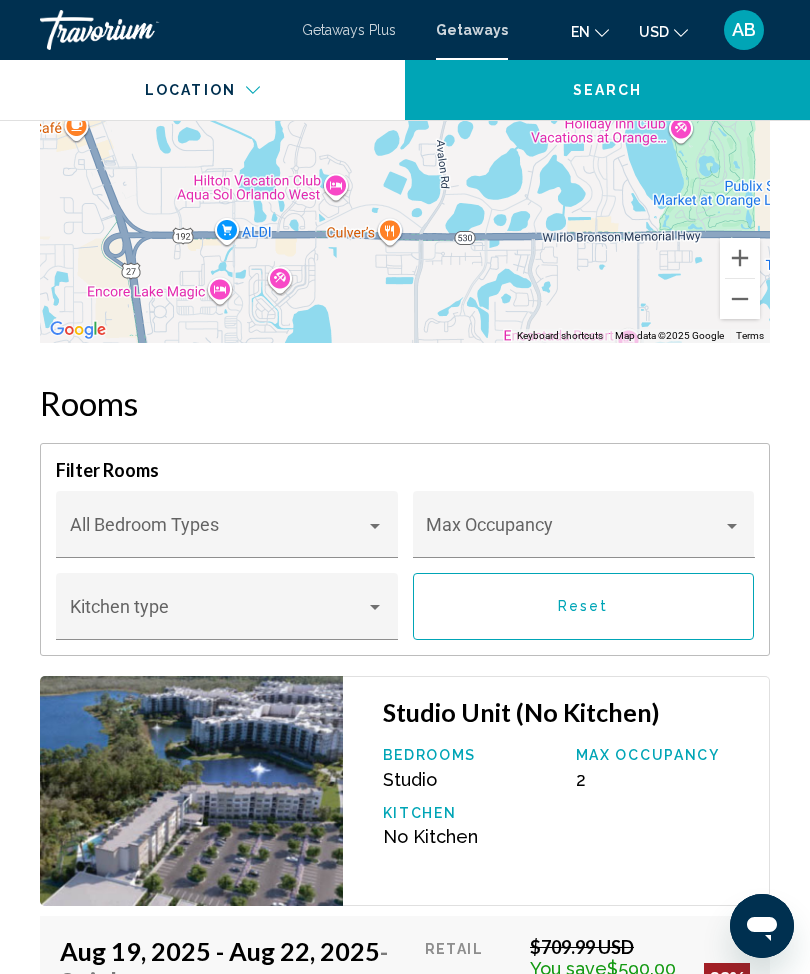 click at bounding box center (574, 534) 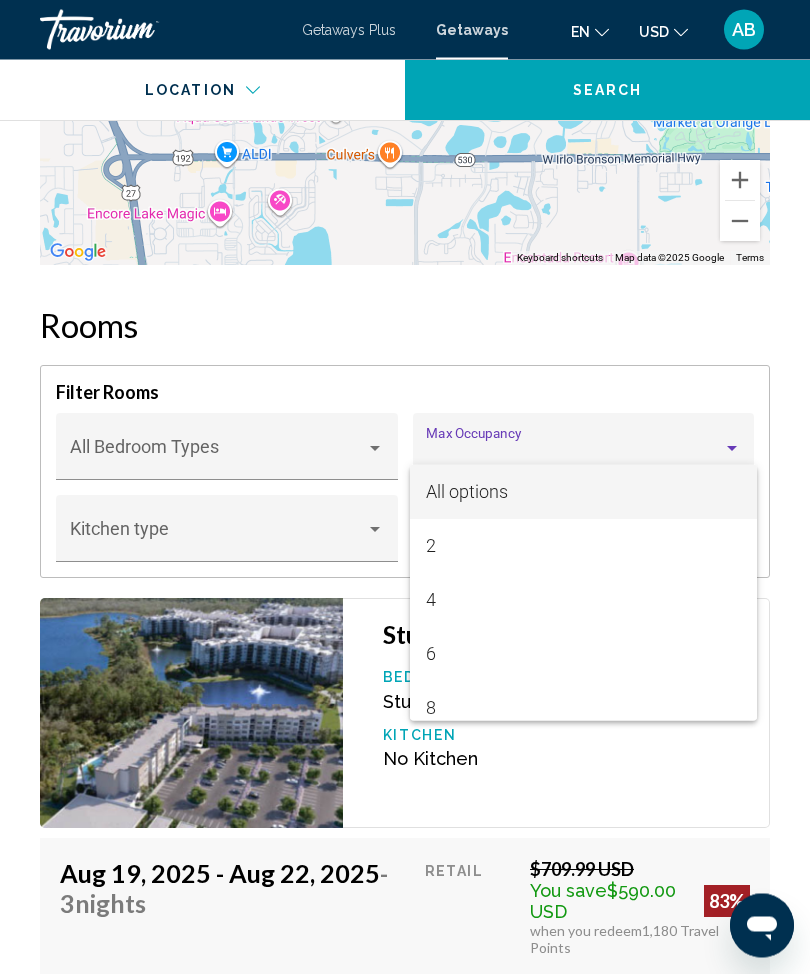 scroll, scrollTop: 3497, scrollLeft: 0, axis: vertical 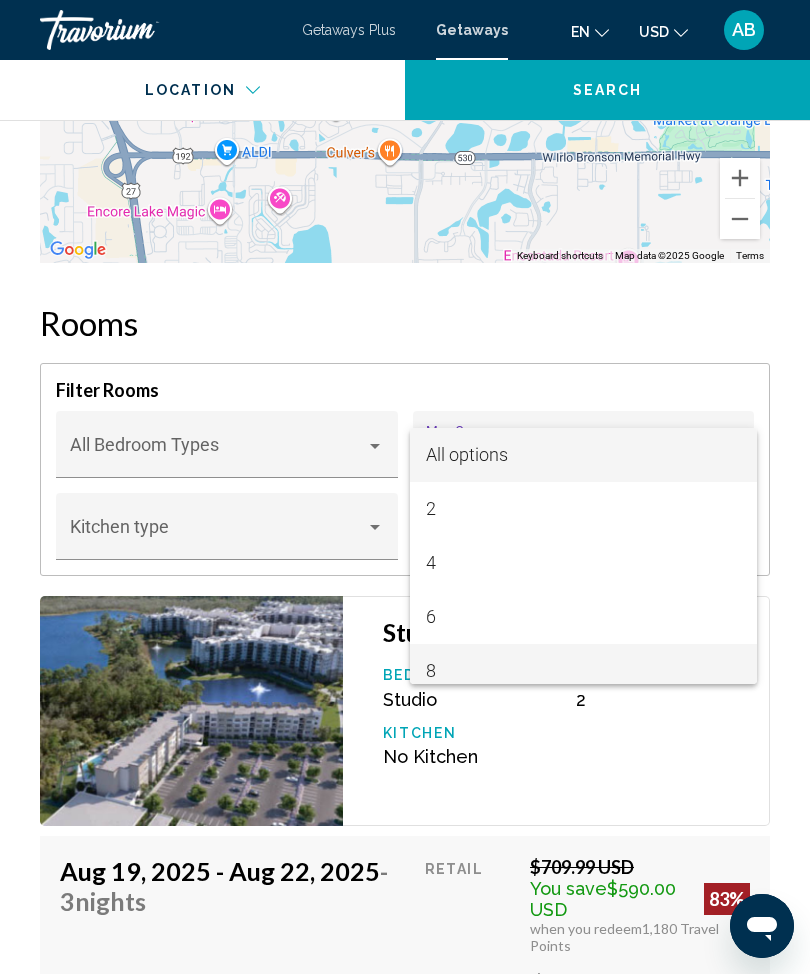 click on "8" at bounding box center (583, 671) 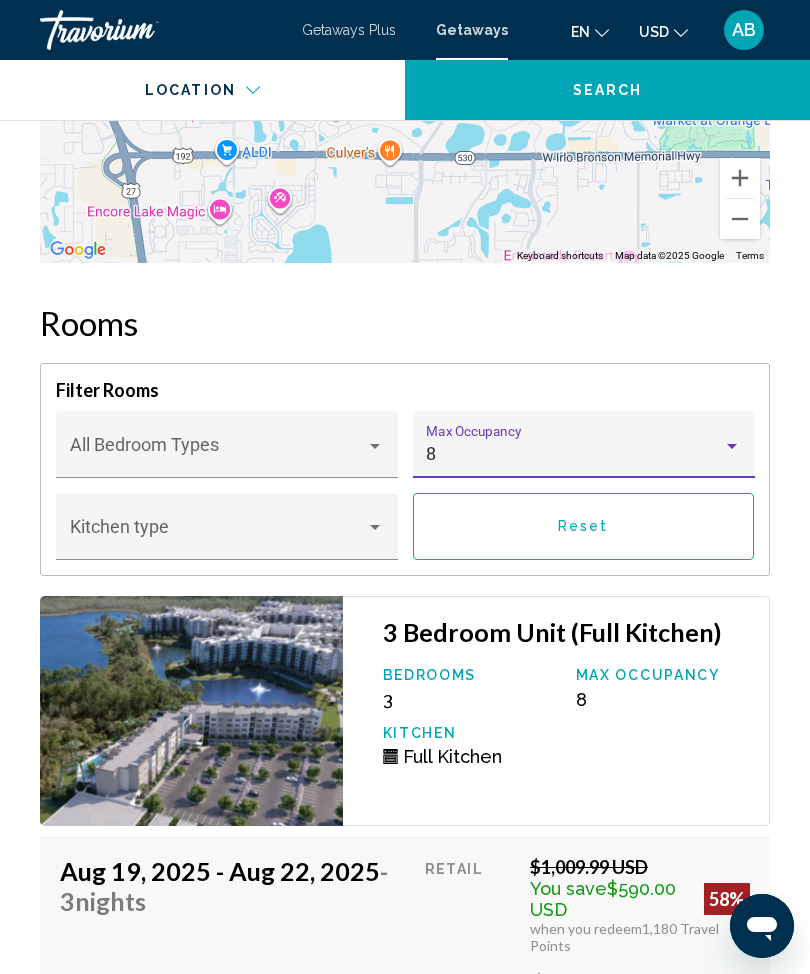 scroll, scrollTop: 14, scrollLeft: 0, axis: vertical 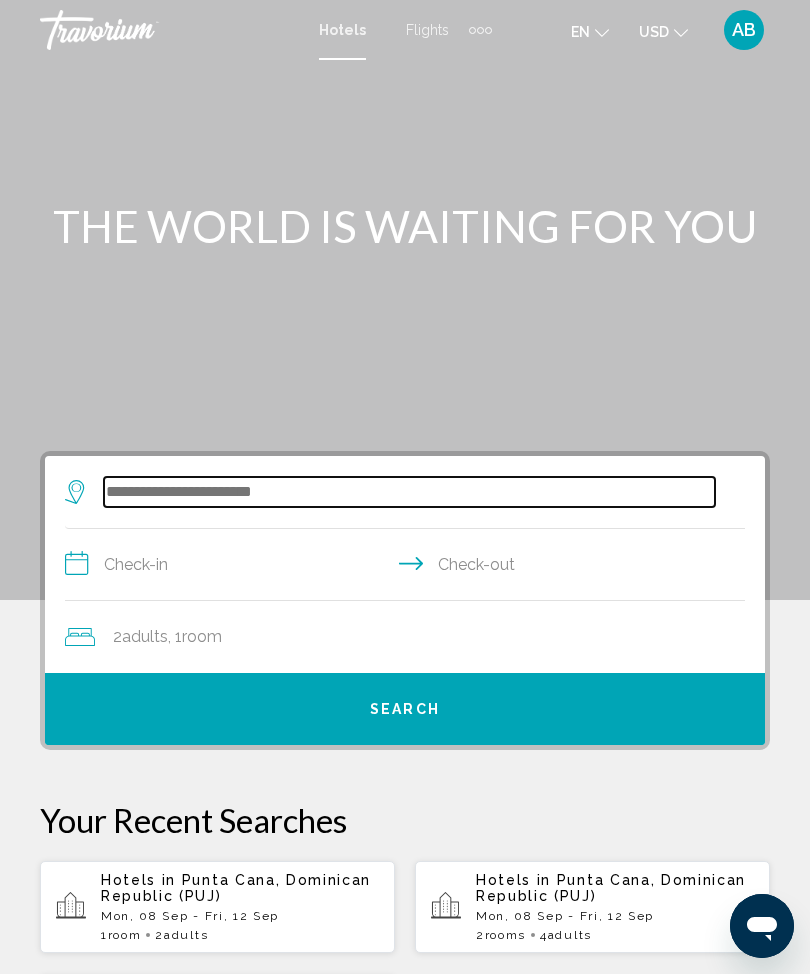 click at bounding box center [409, 492] 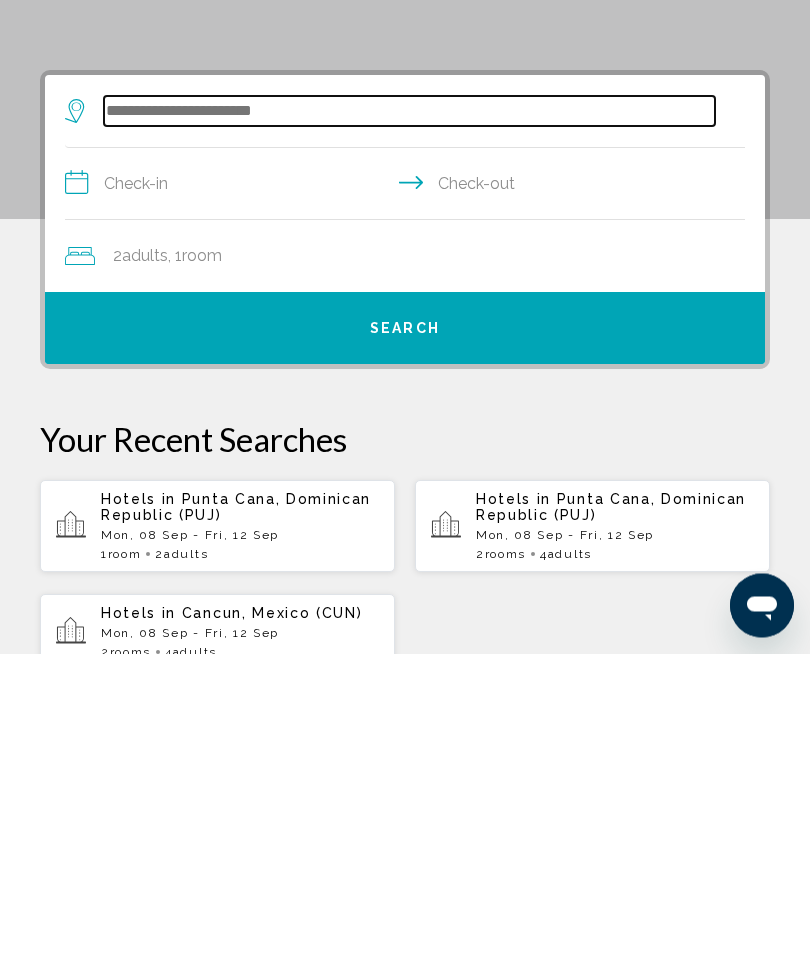 scroll, scrollTop: 65, scrollLeft: 0, axis: vertical 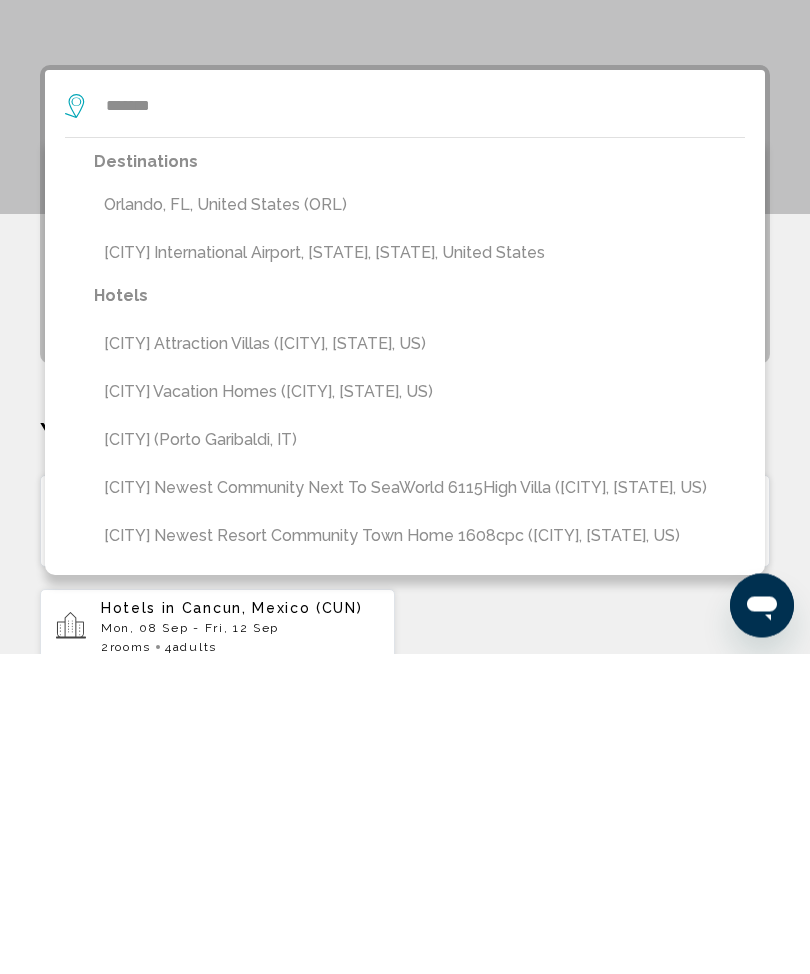 click on "Orlando, FL, United States (ORL)" at bounding box center [419, 526] 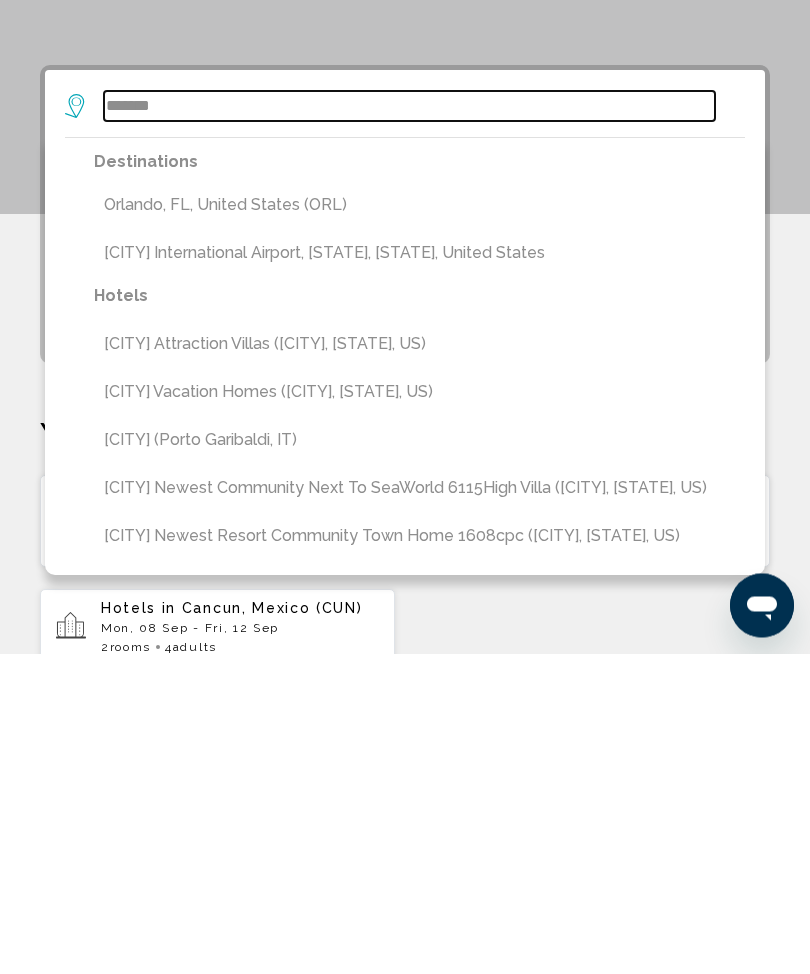 type on "**********" 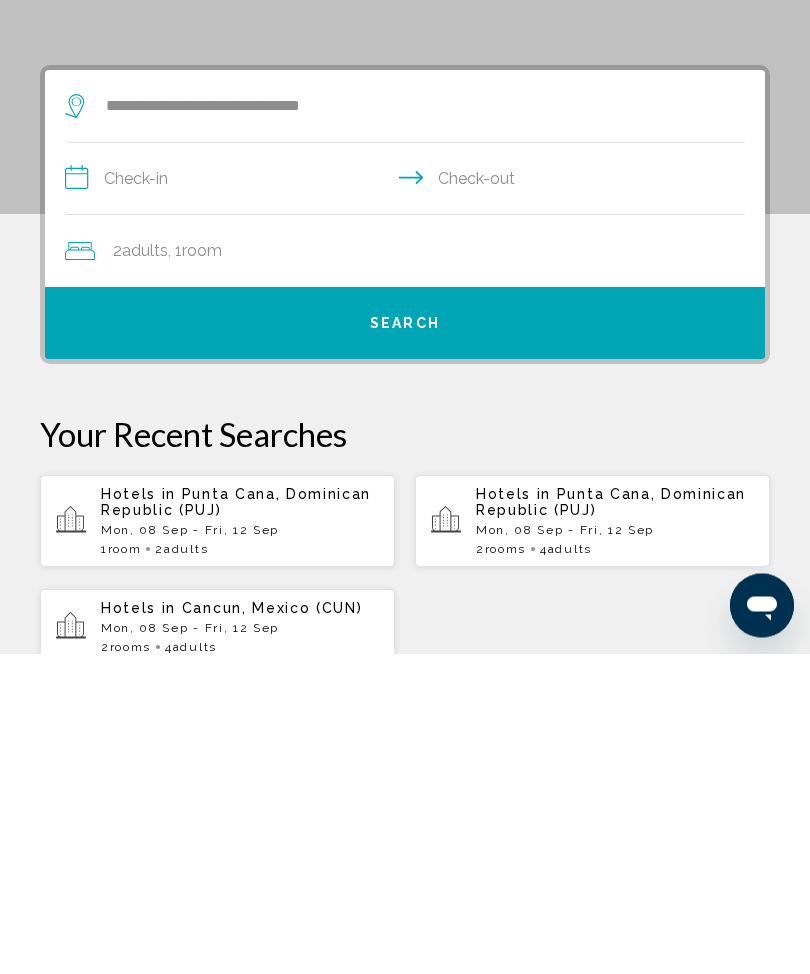 click on "**********" at bounding box center (409, 502) 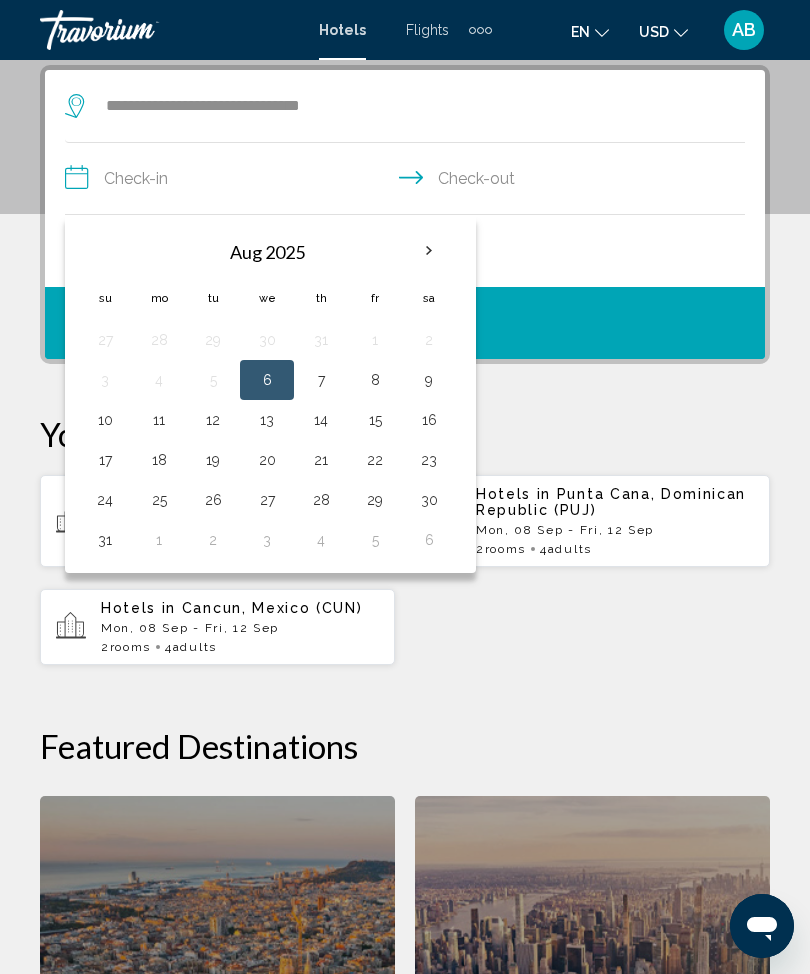 click on "29" at bounding box center [375, 500] 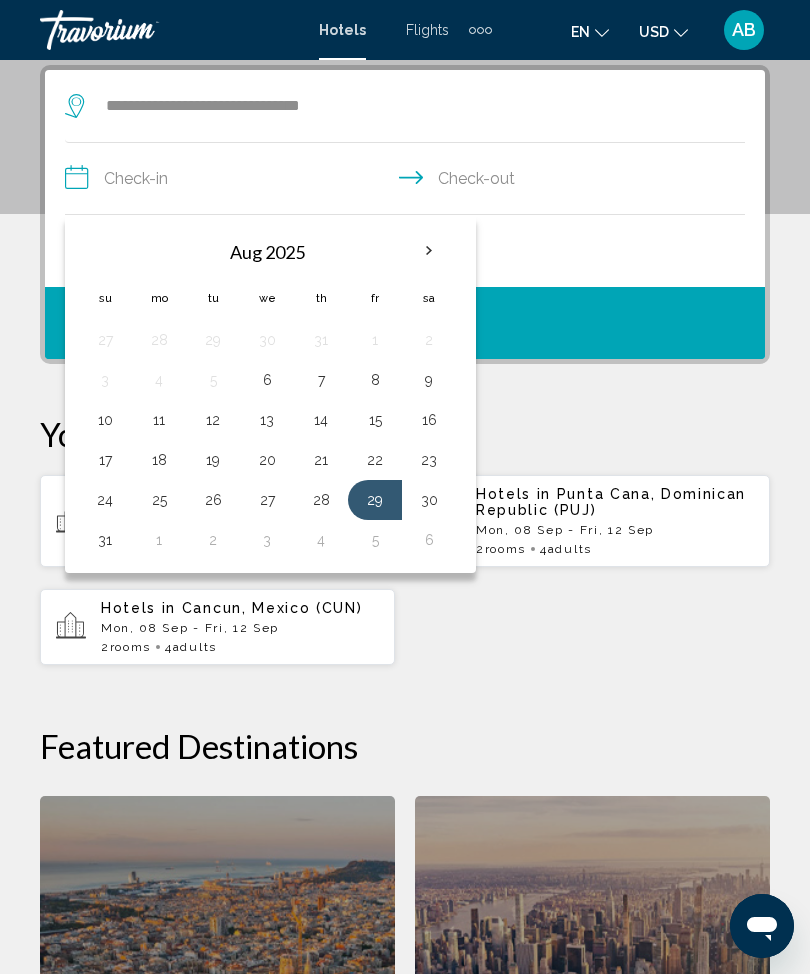 click on "1" at bounding box center (159, 540) 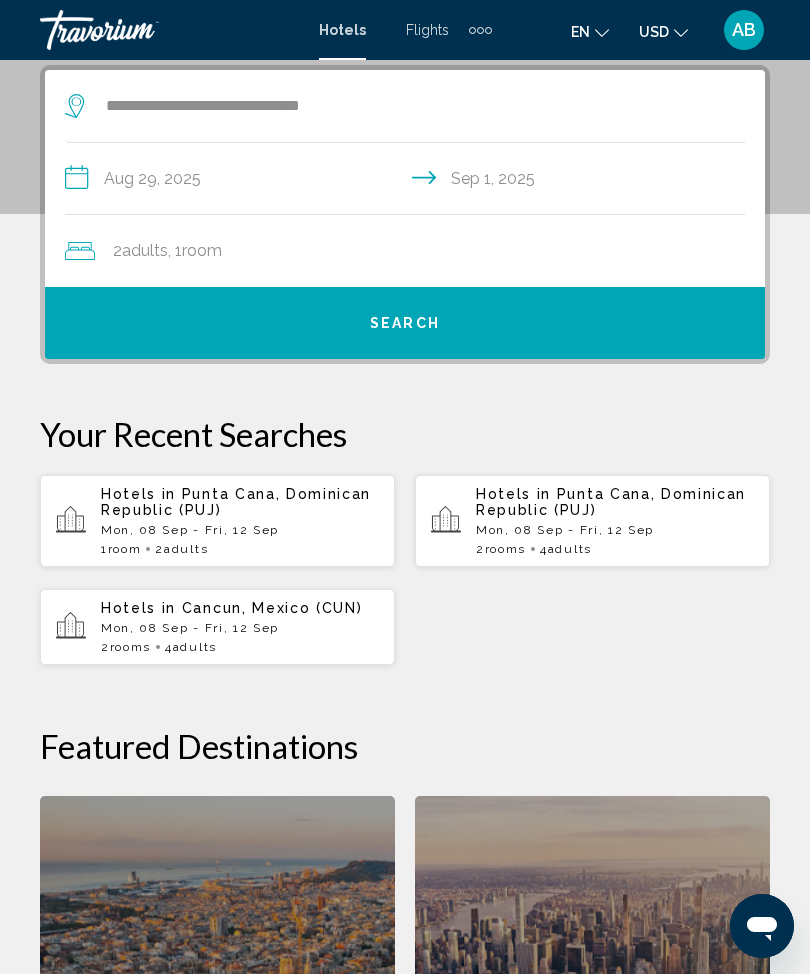 click on "**********" at bounding box center (405, 214) 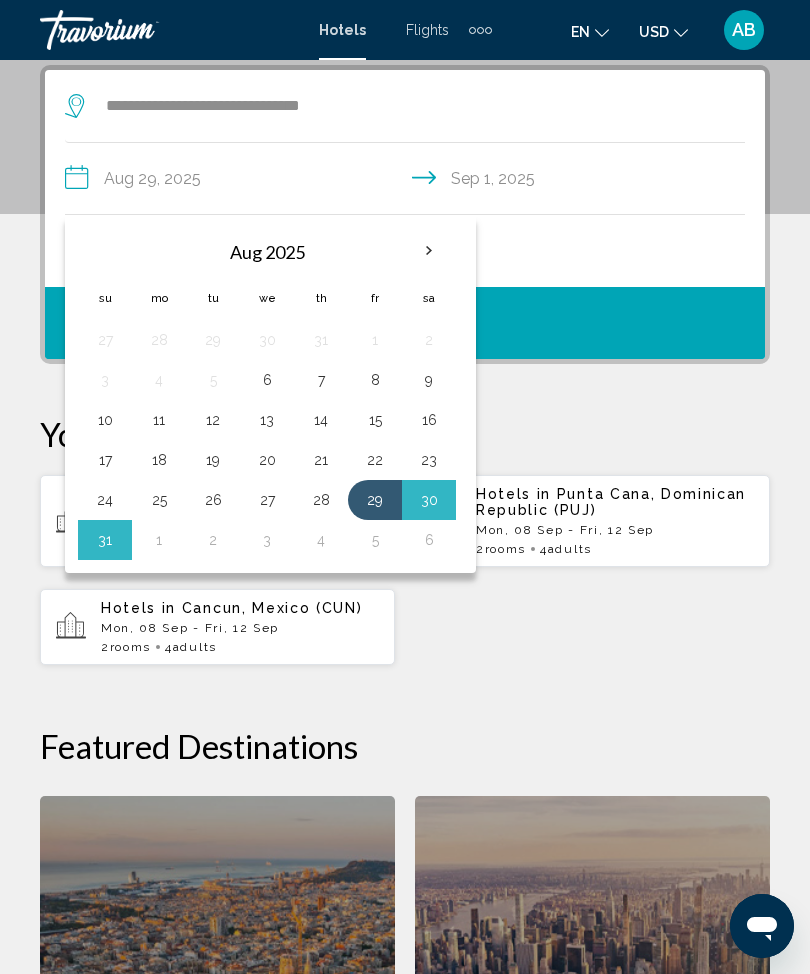 click on "Your Recent Searches" at bounding box center [405, 434] 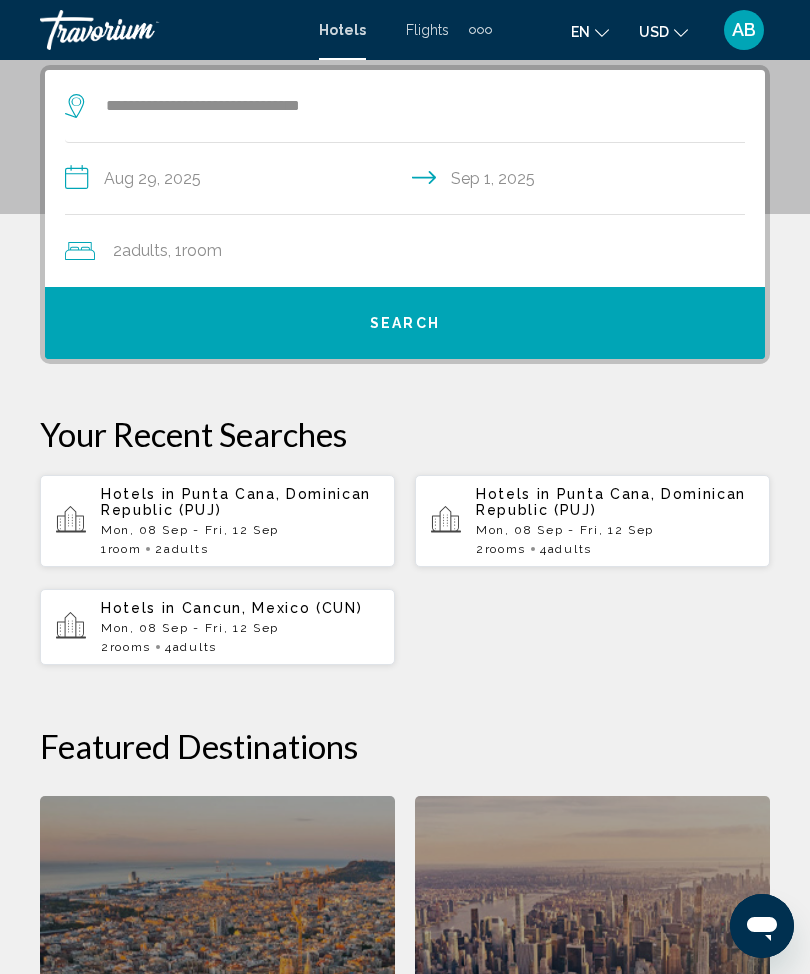 click on "2  Adult Adults , 1  Room rooms" 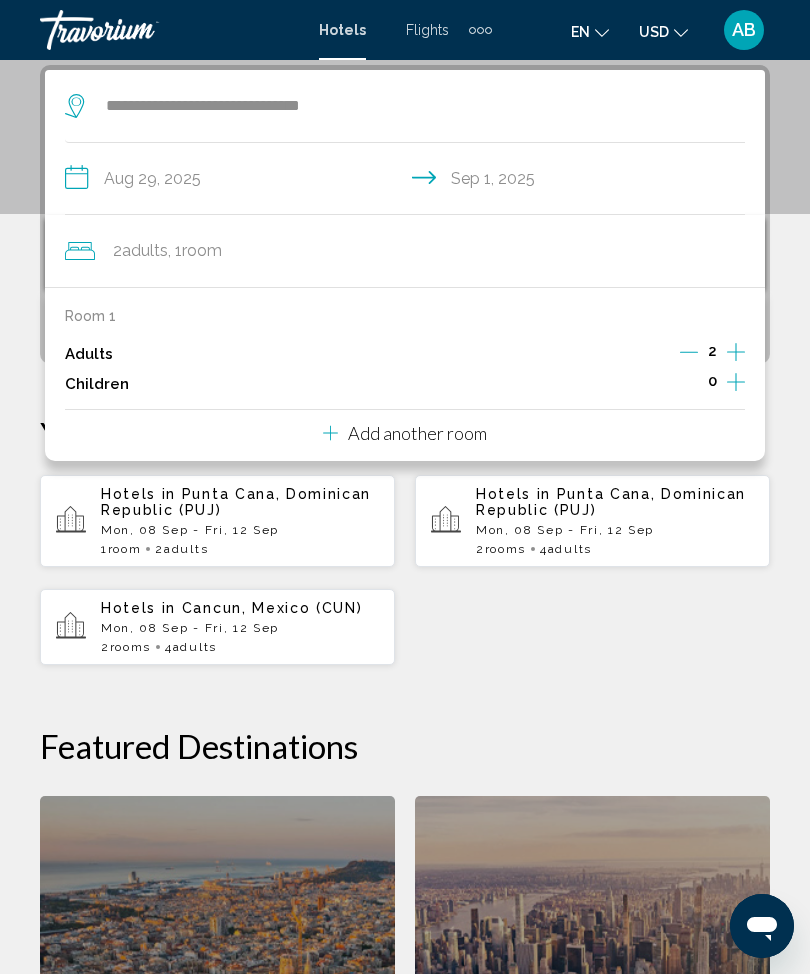 click 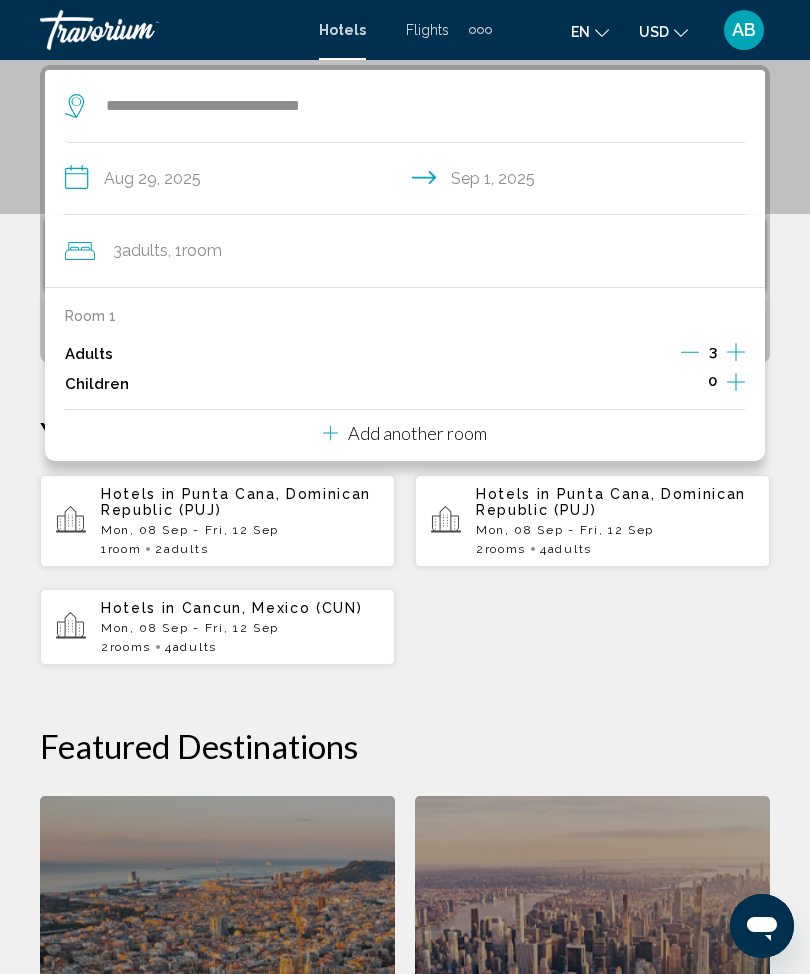 click 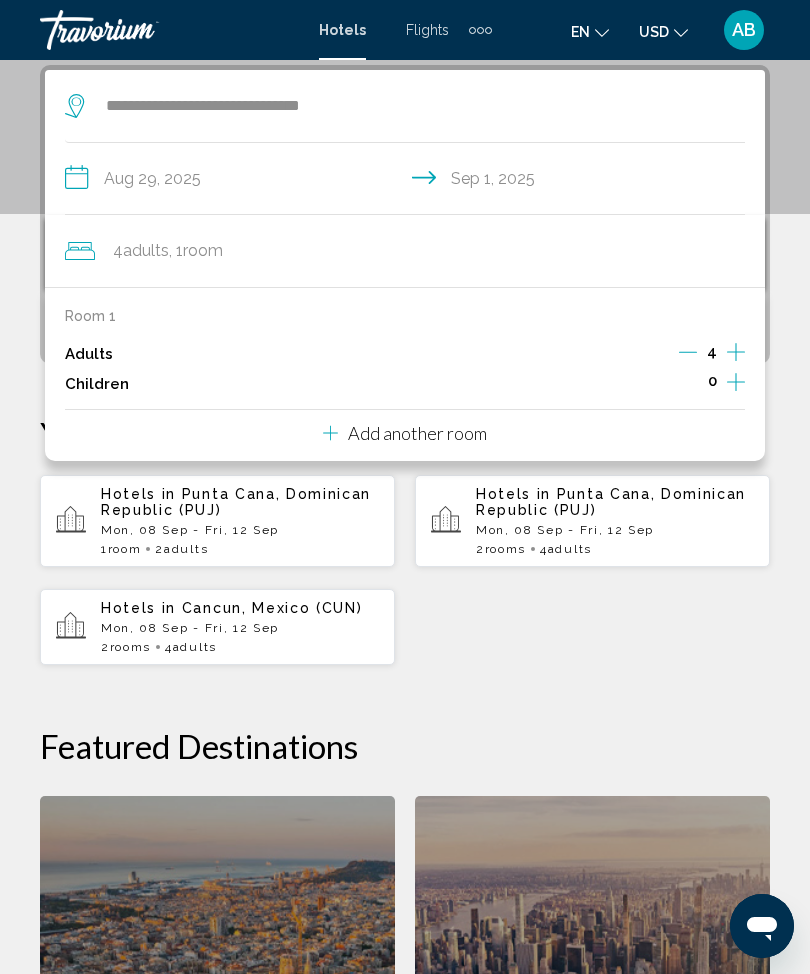 click 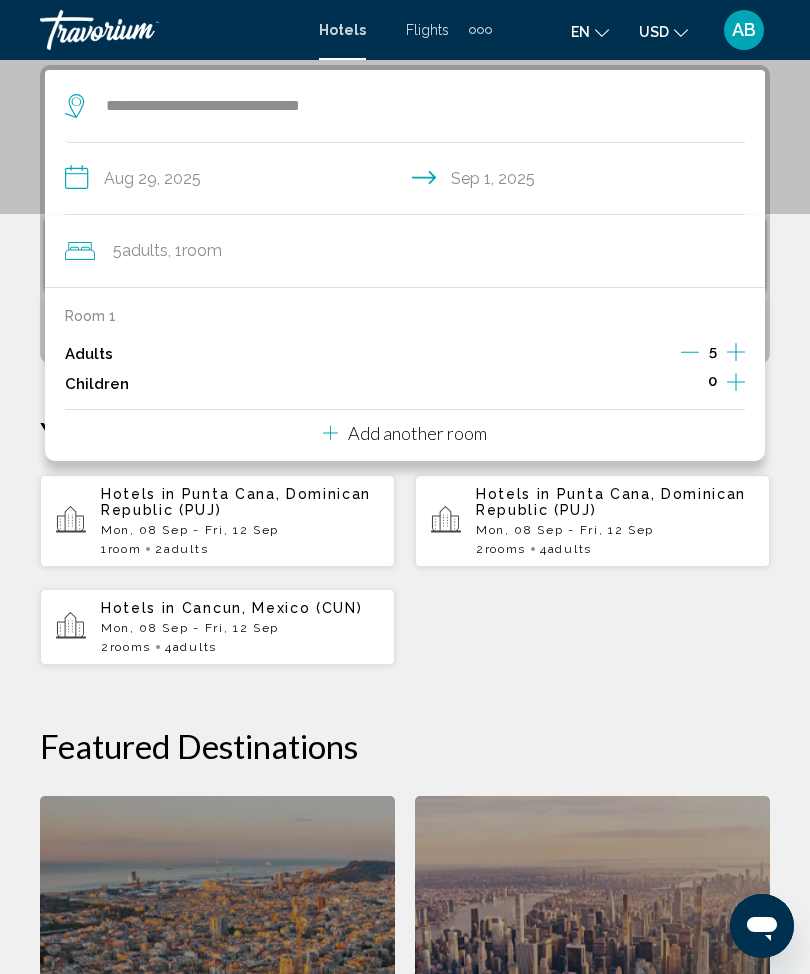 click on "**********" at bounding box center [405, 674] 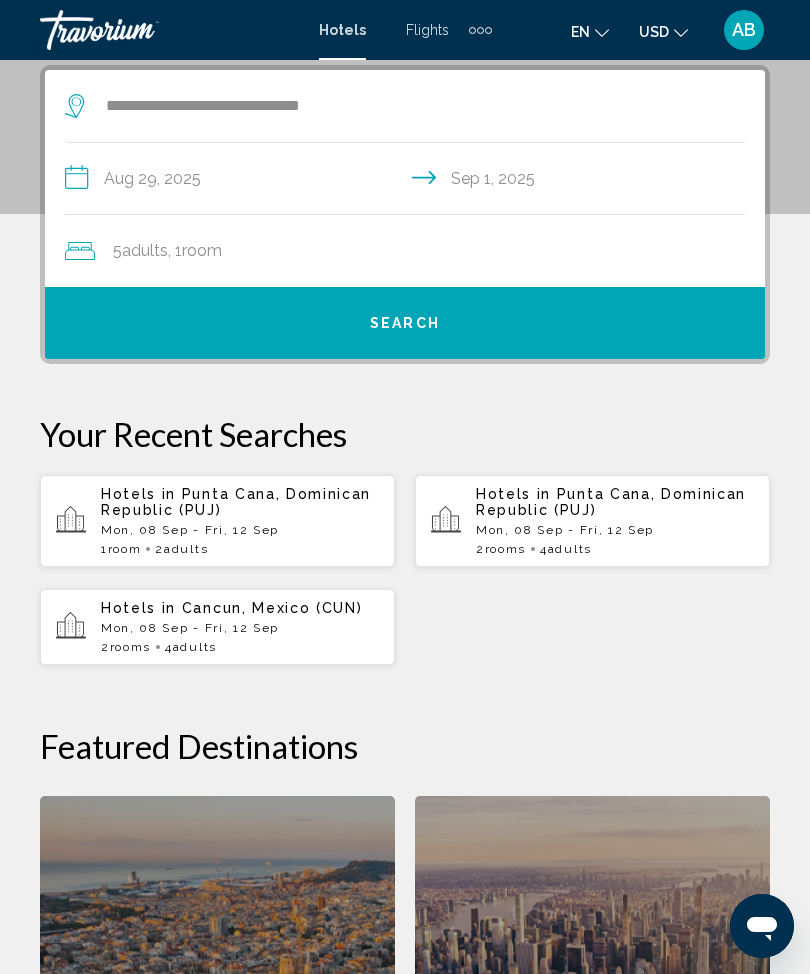 click on "Search" at bounding box center (405, 323) 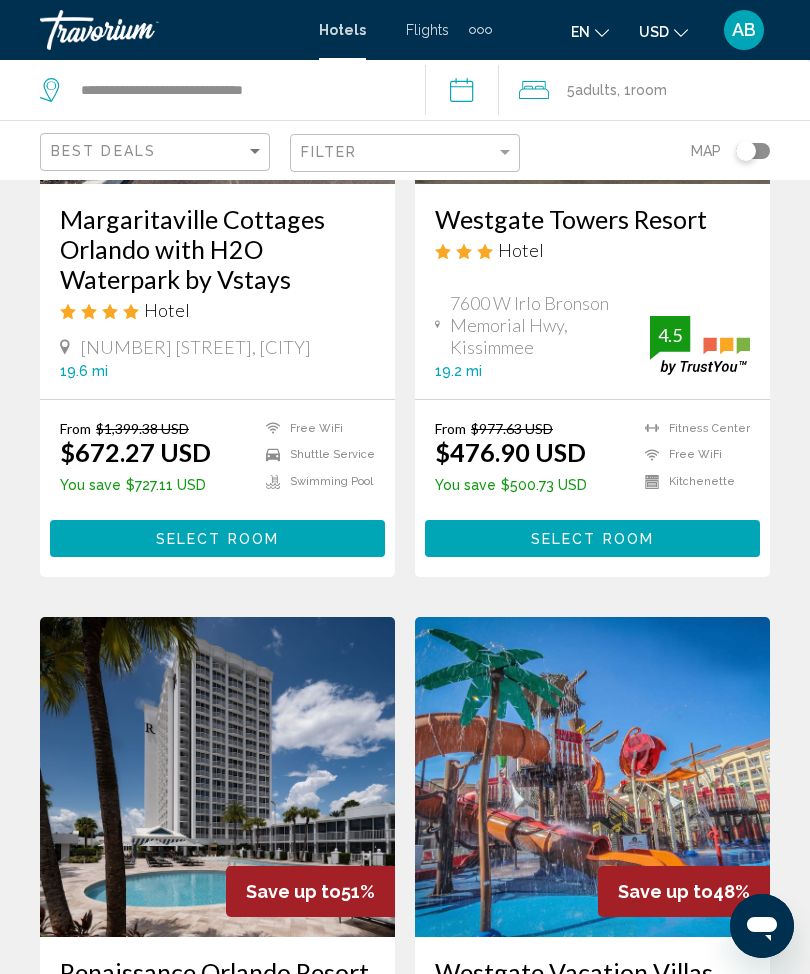scroll, scrollTop: 0, scrollLeft: 0, axis: both 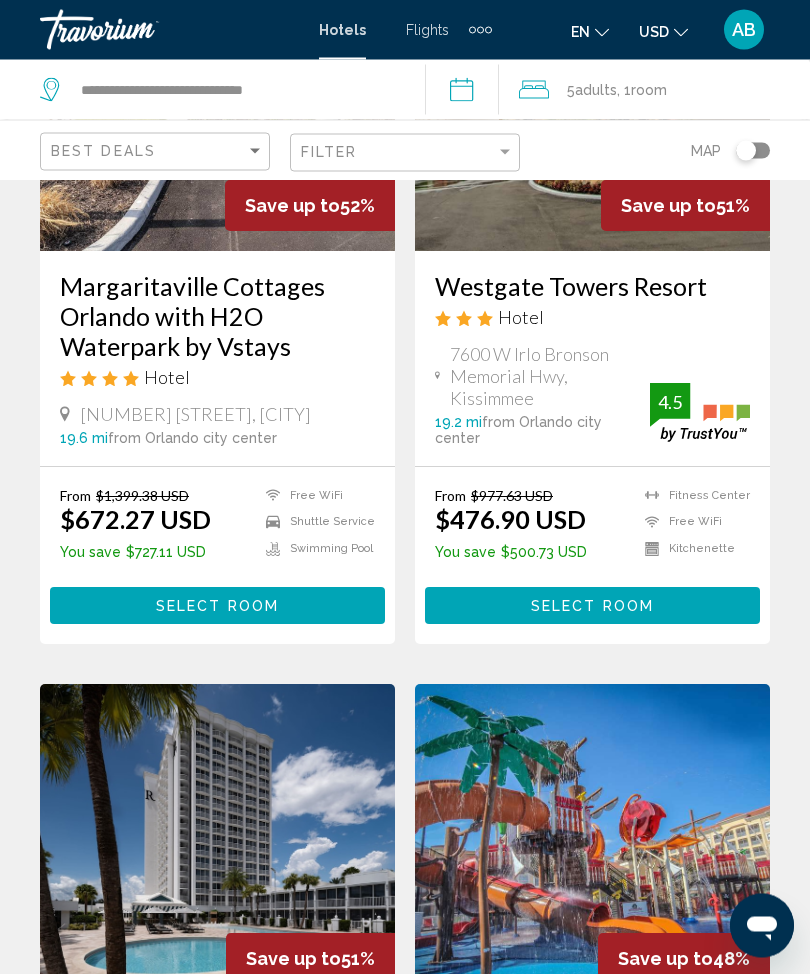 click on "Select Room" at bounding box center (217, 606) 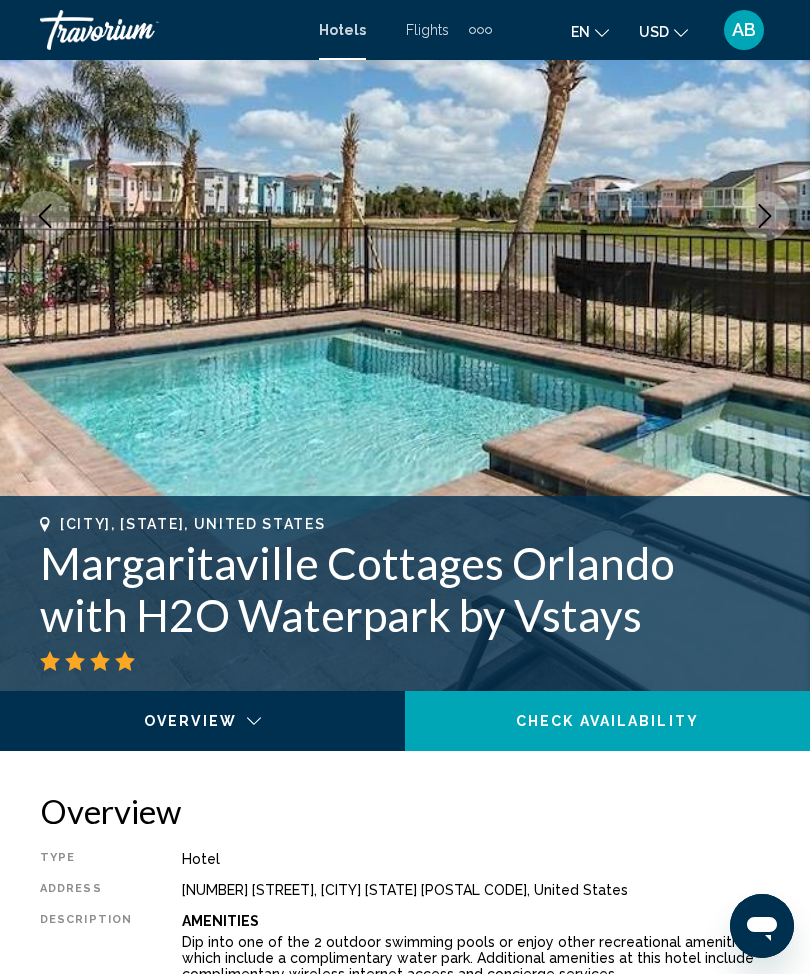 scroll, scrollTop: 0, scrollLeft: 0, axis: both 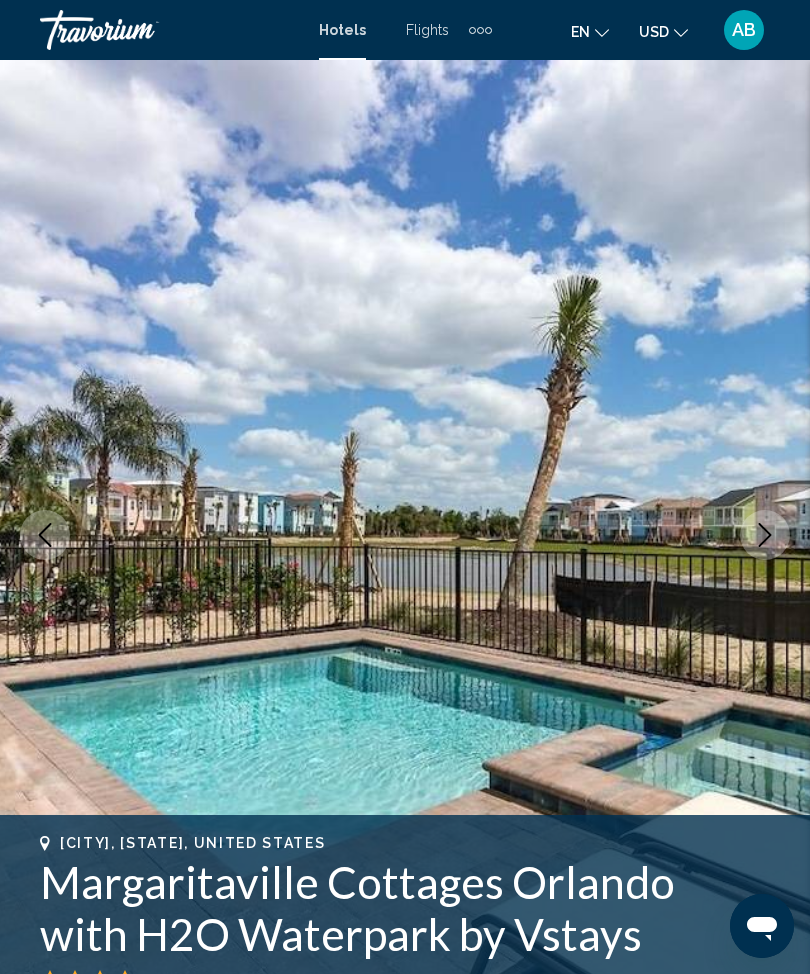 click 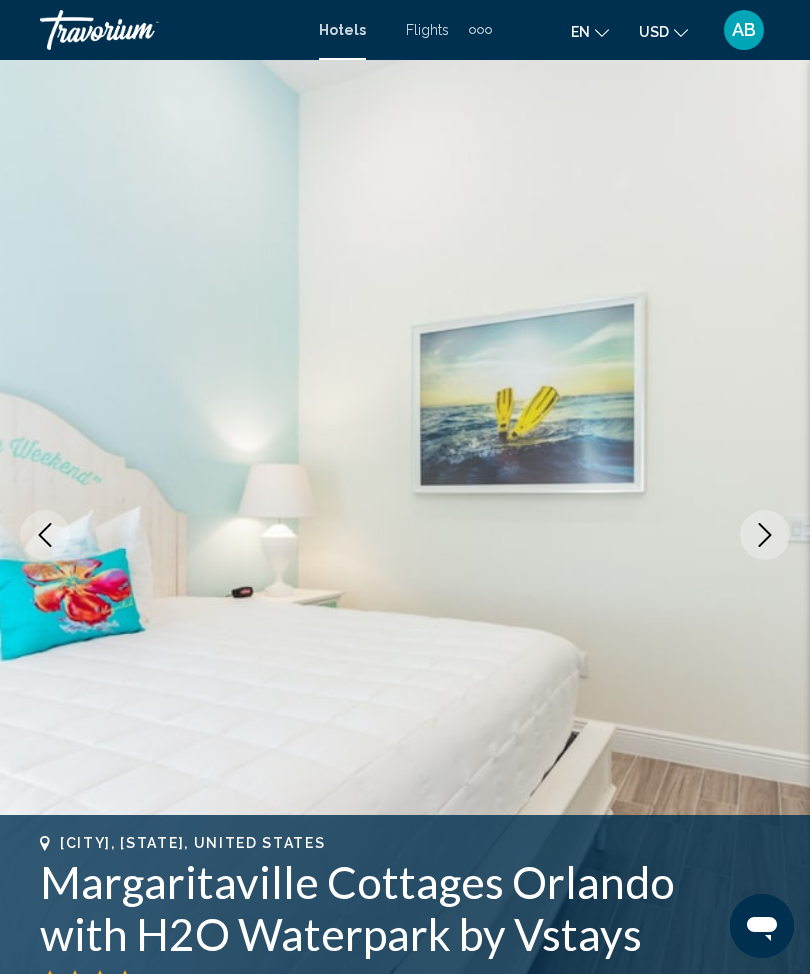 click 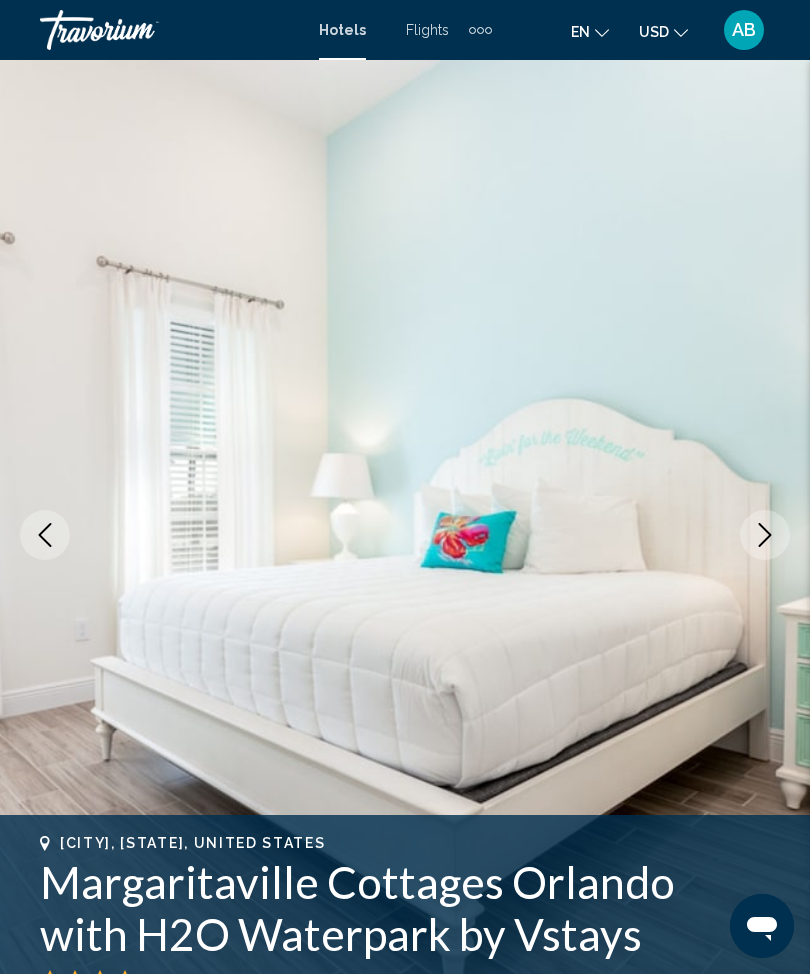 click 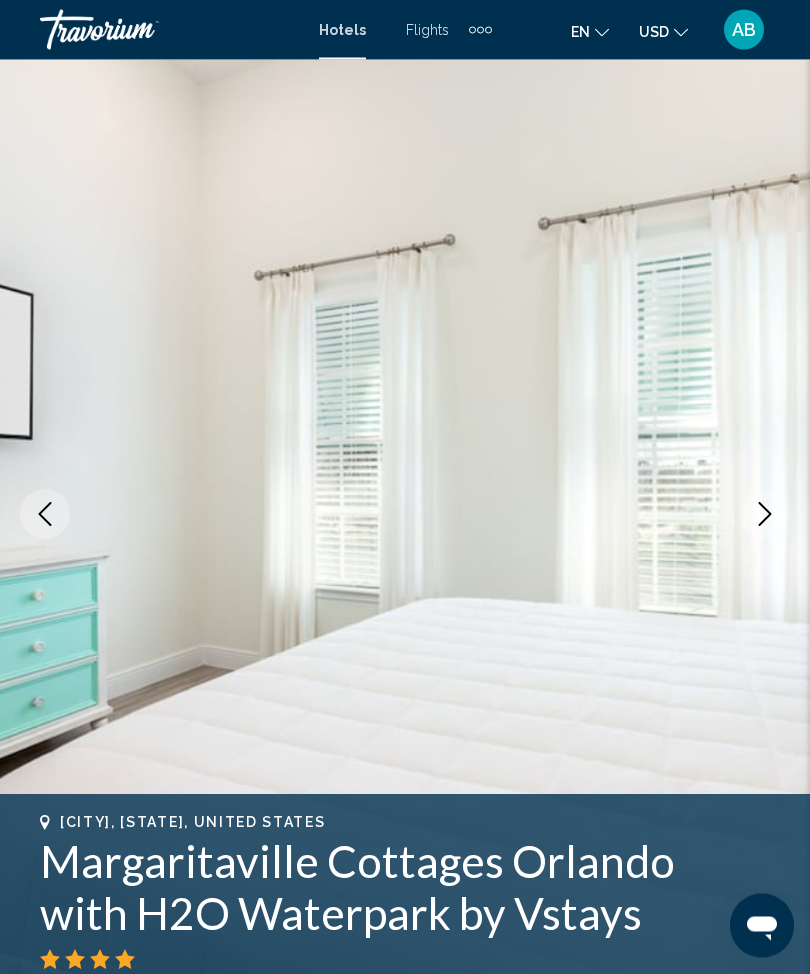 scroll, scrollTop: 0, scrollLeft: 0, axis: both 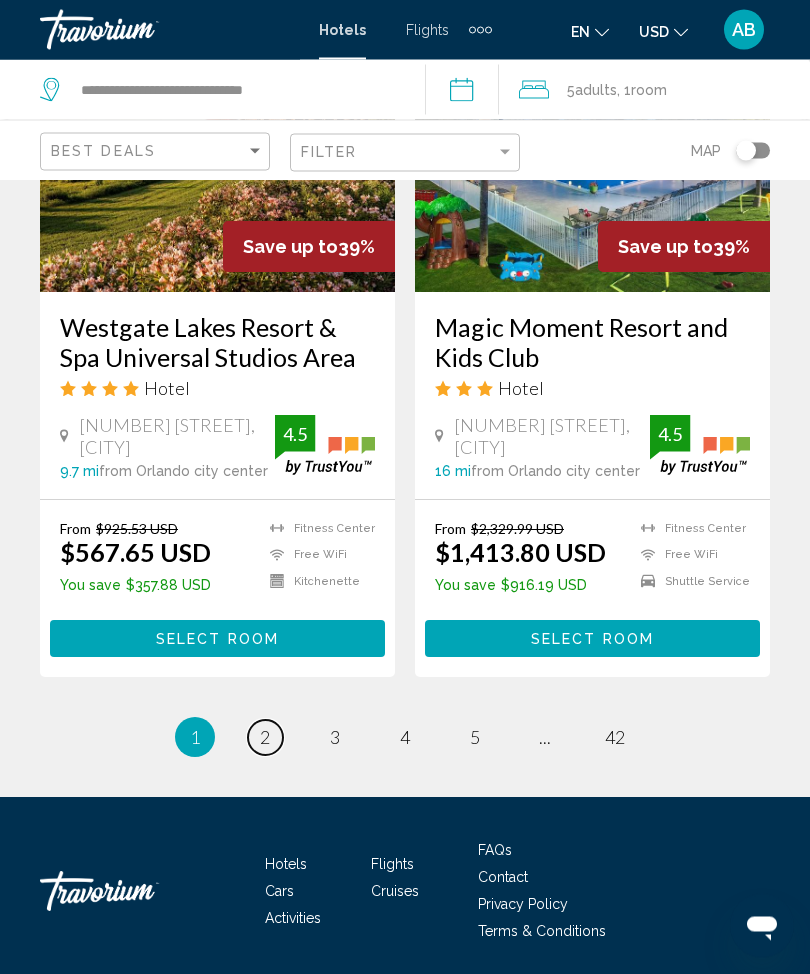 click on "page  2" at bounding box center [265, 738] 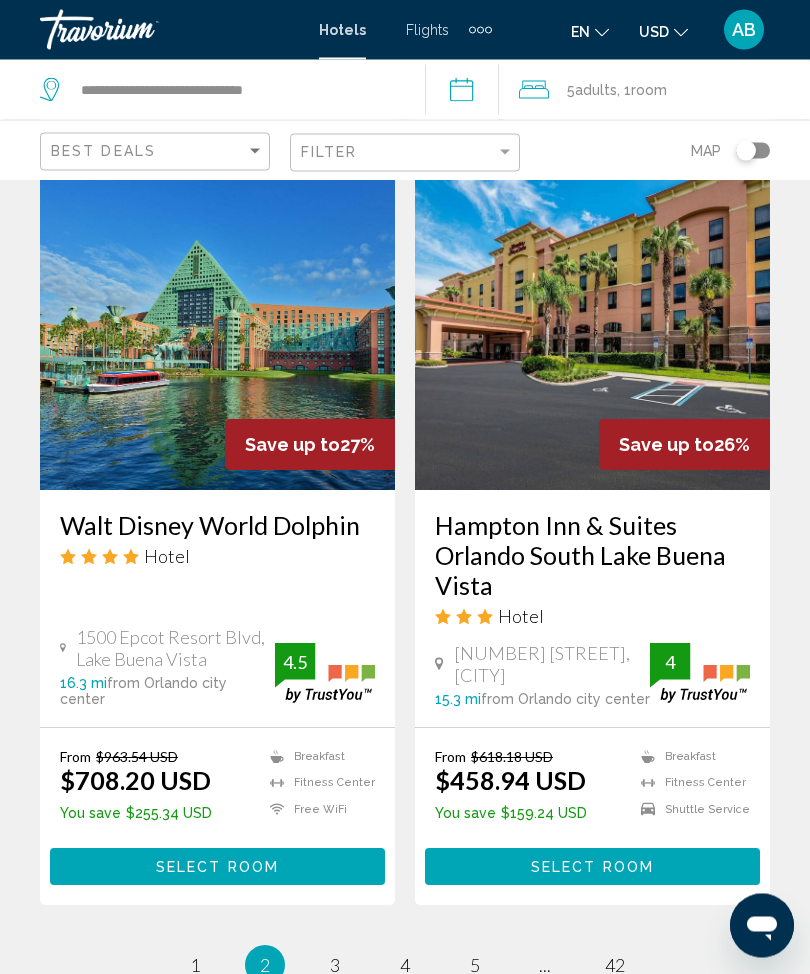 scroll, scrollTop: 3961, scrollLeft: 0, axis: vertical 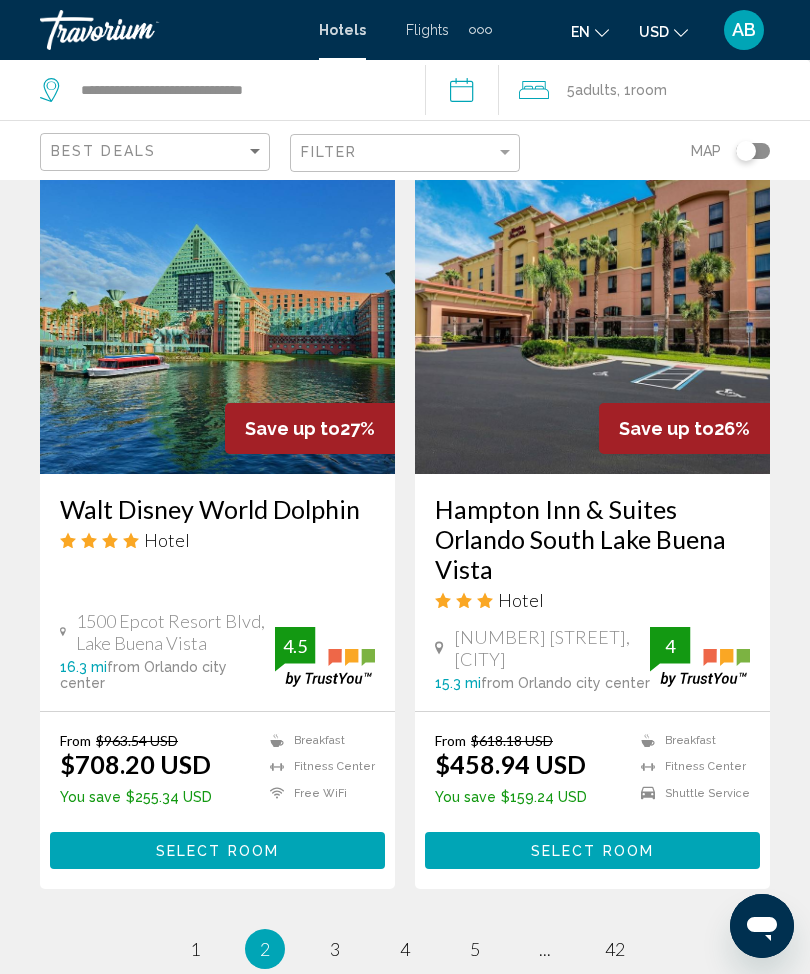 click on "page  3" at bounding box center (335, 949) 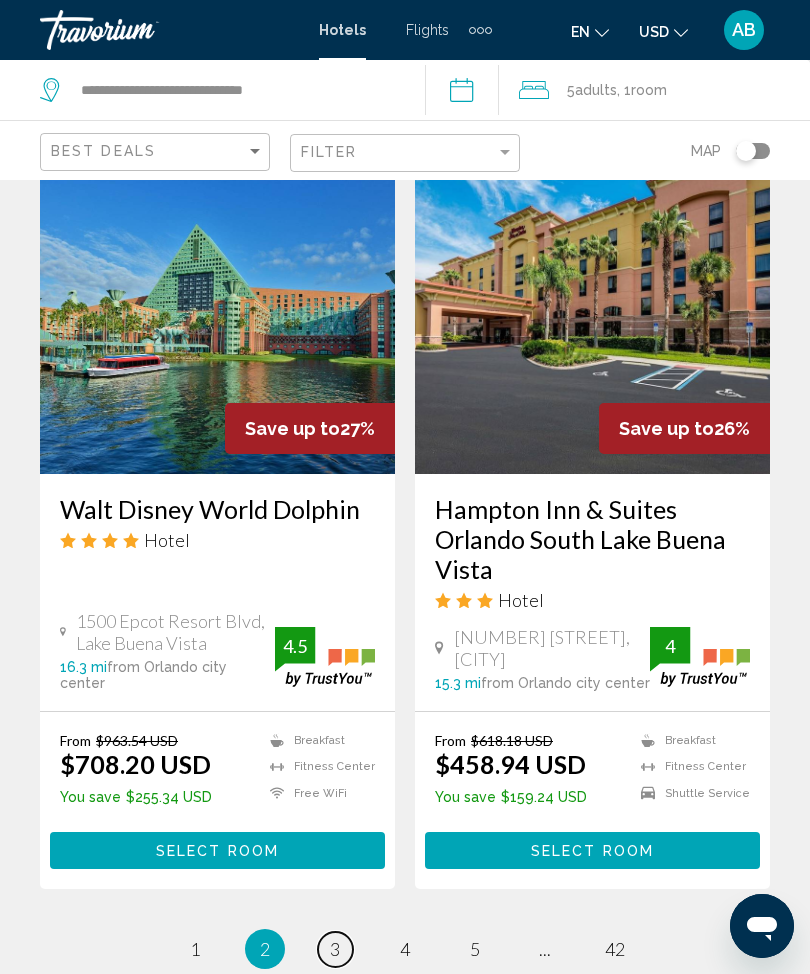 click on "page  3" at bounding box center (335, 949) 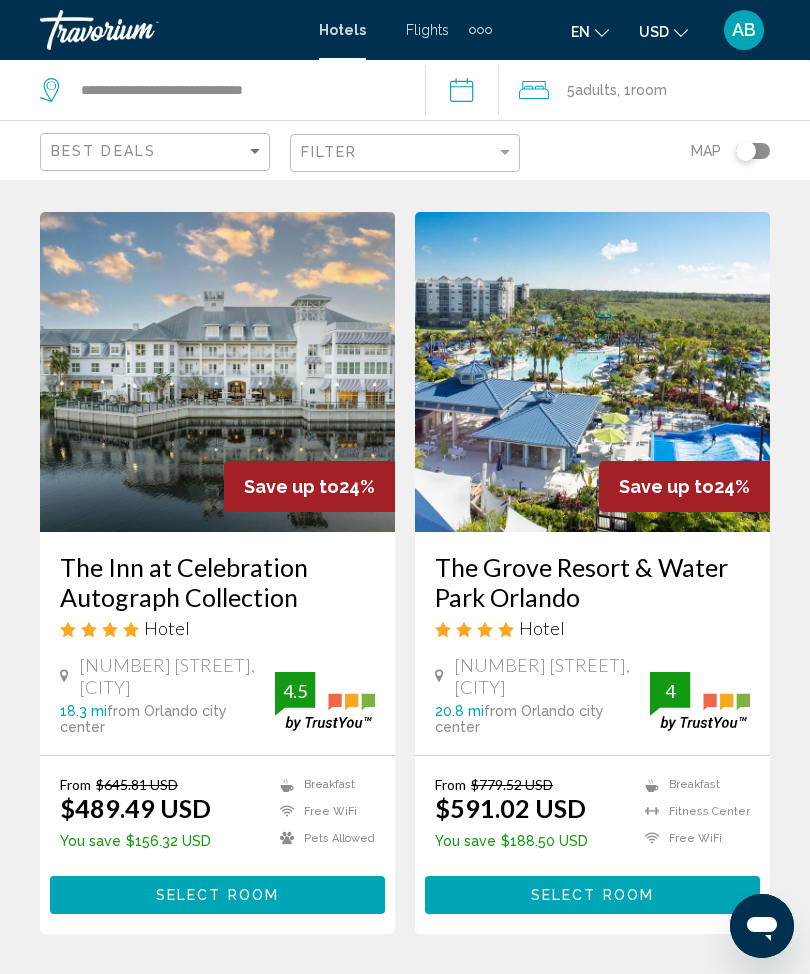 scroll, scrollTop: 826, scrollLeft: 0, axis: vertical 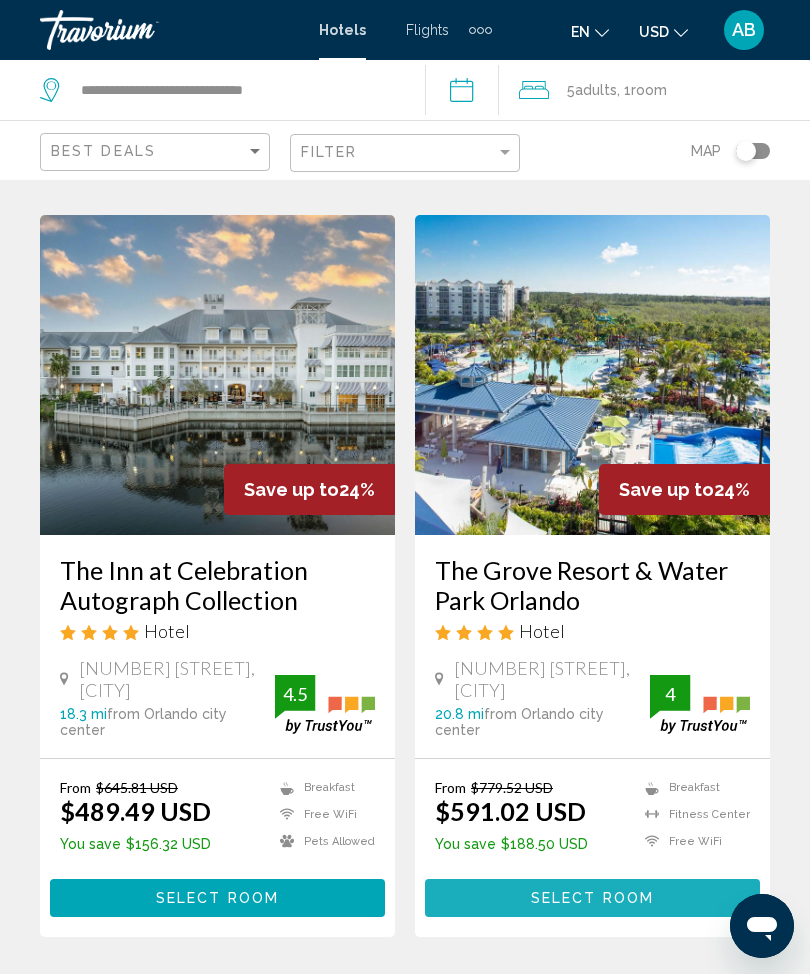 click on "Select Room" at bounding box center [592, 899] 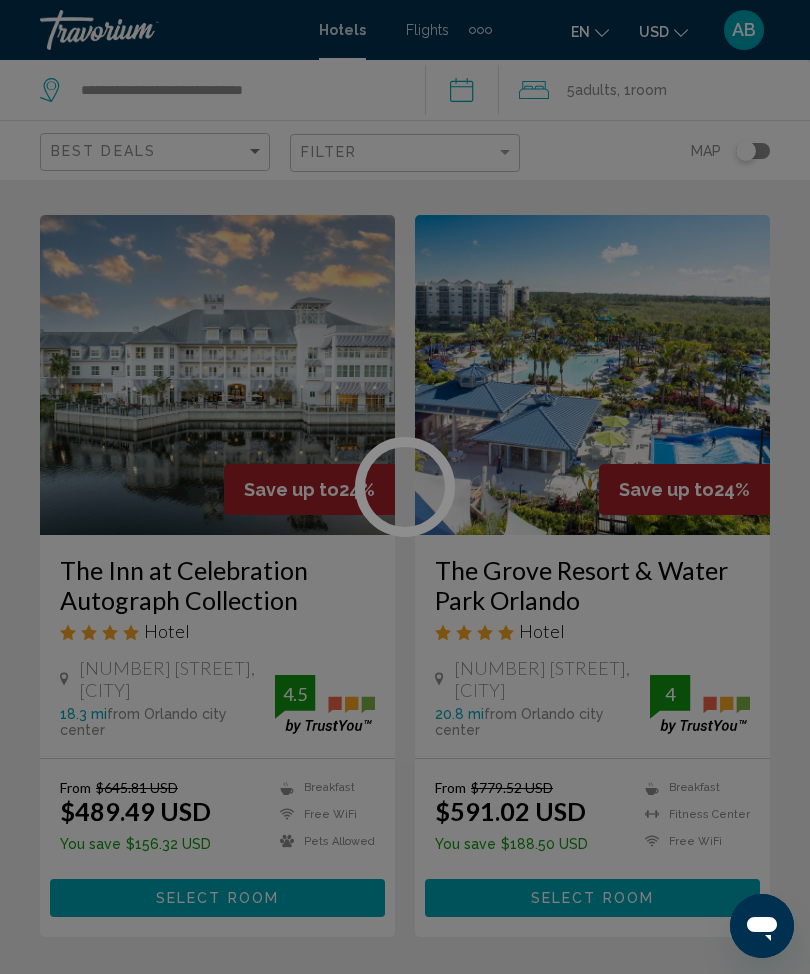 scroll, scrollTop: 0, scrollLeft: 0, axis: both 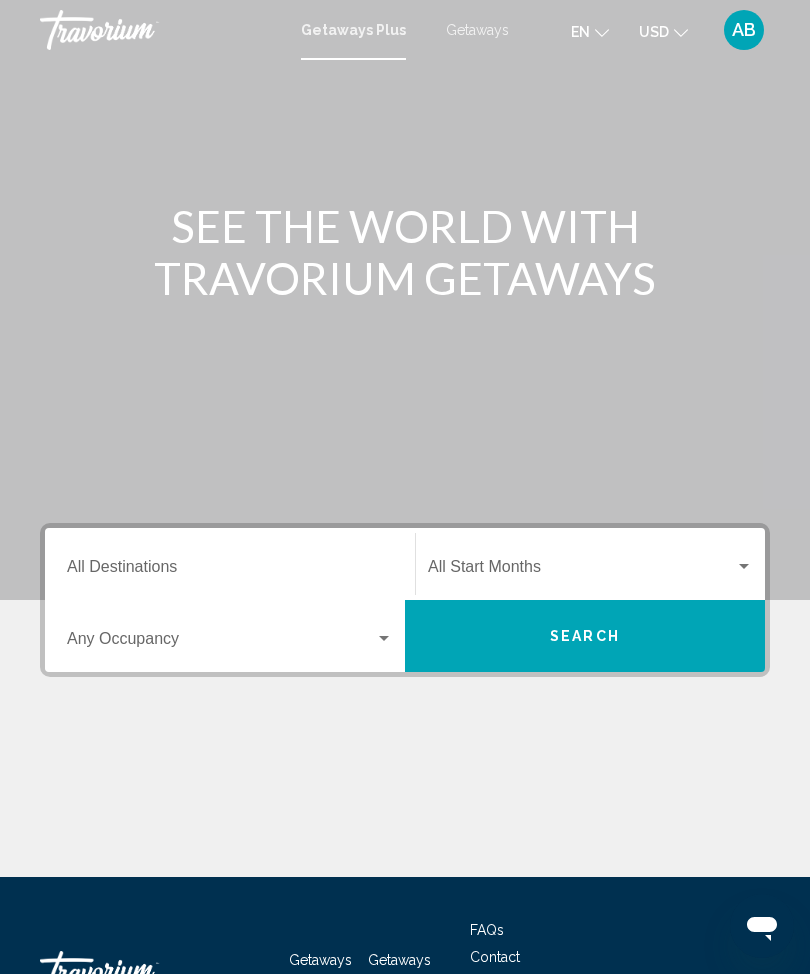 click on "Destination All Destinations" at bounding box center [230, 571] 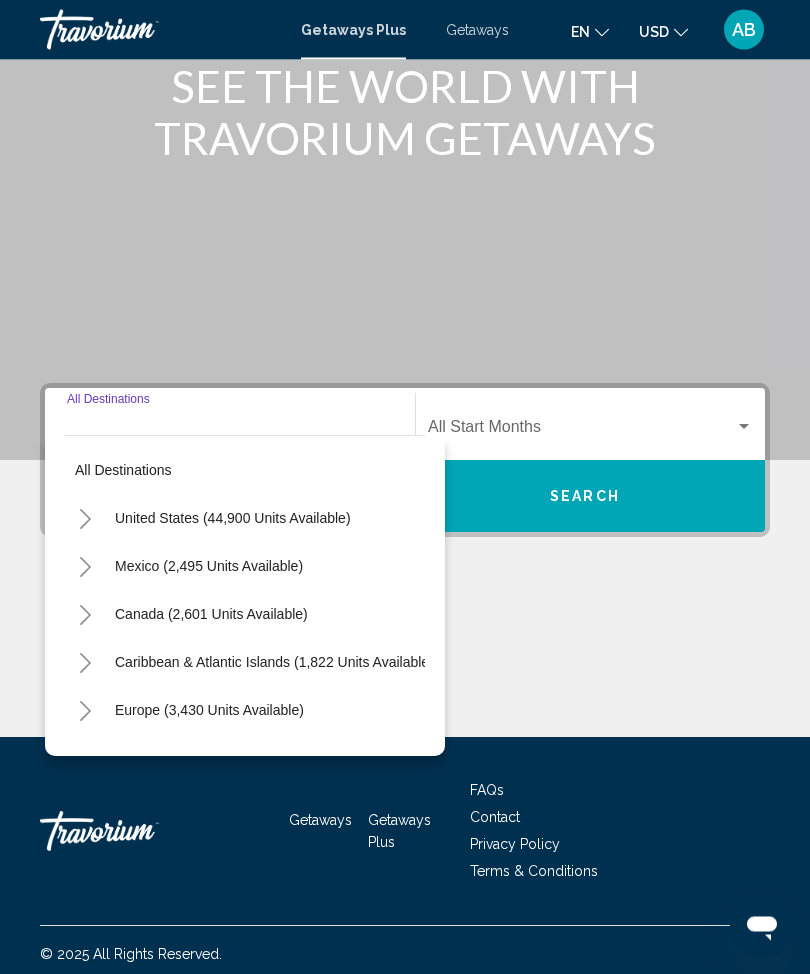 scroll, scrollTop: 148, scrollLeft: 0, axis: vertical 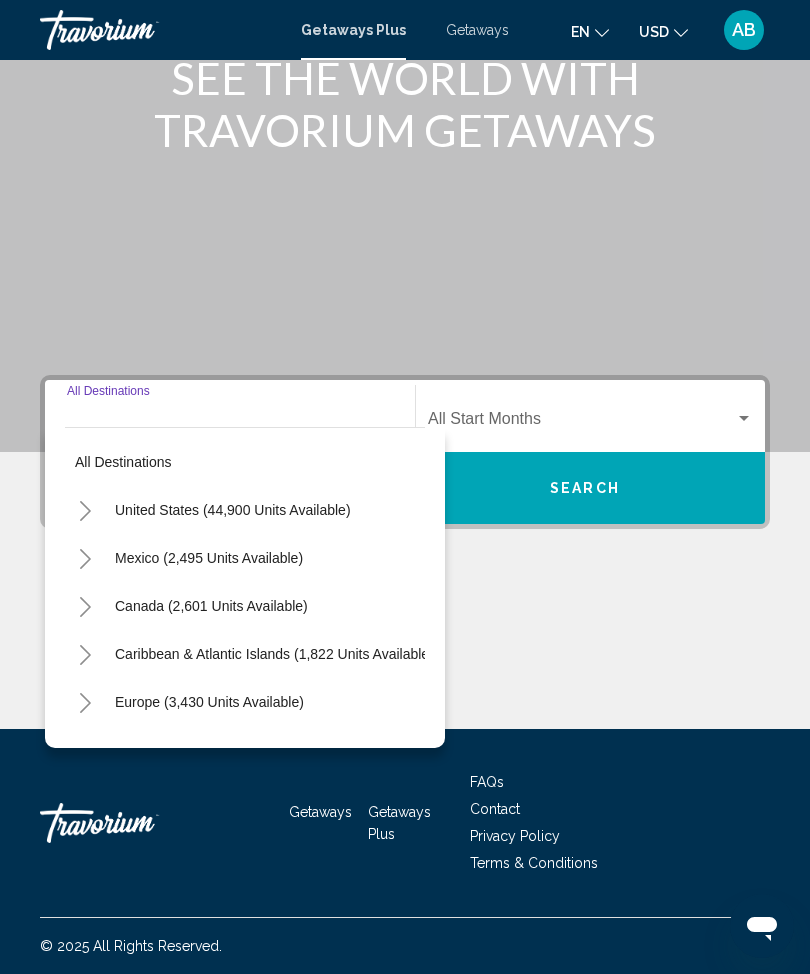 click 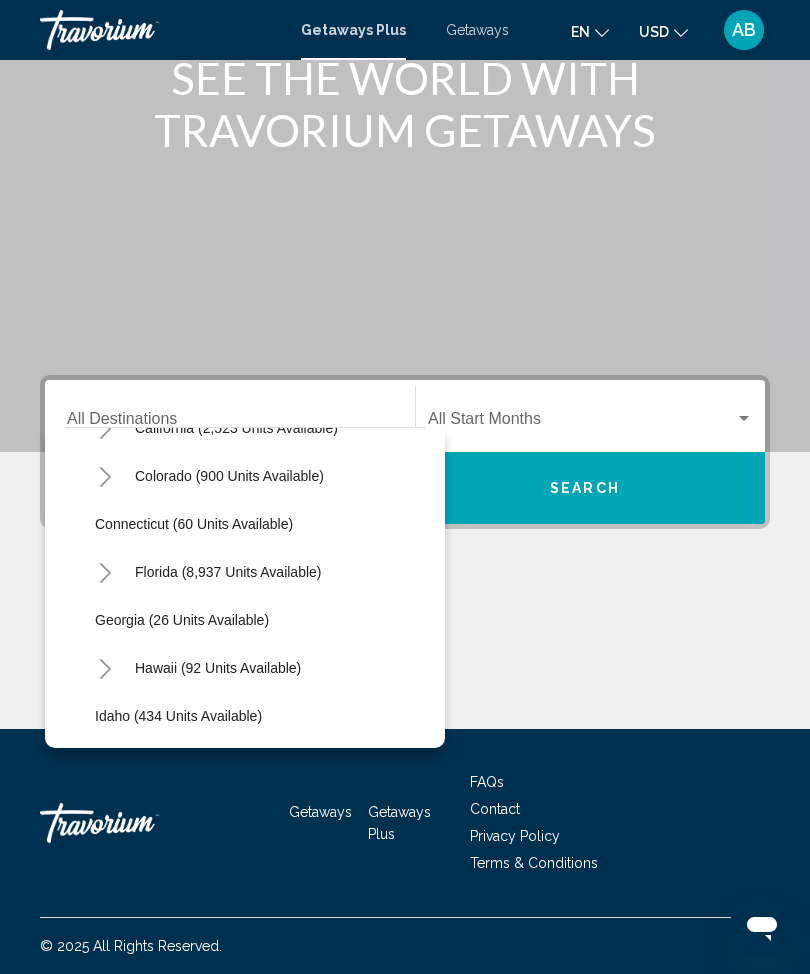 scroll, scrollTop: 274, scrollLeft: 1, axis: both 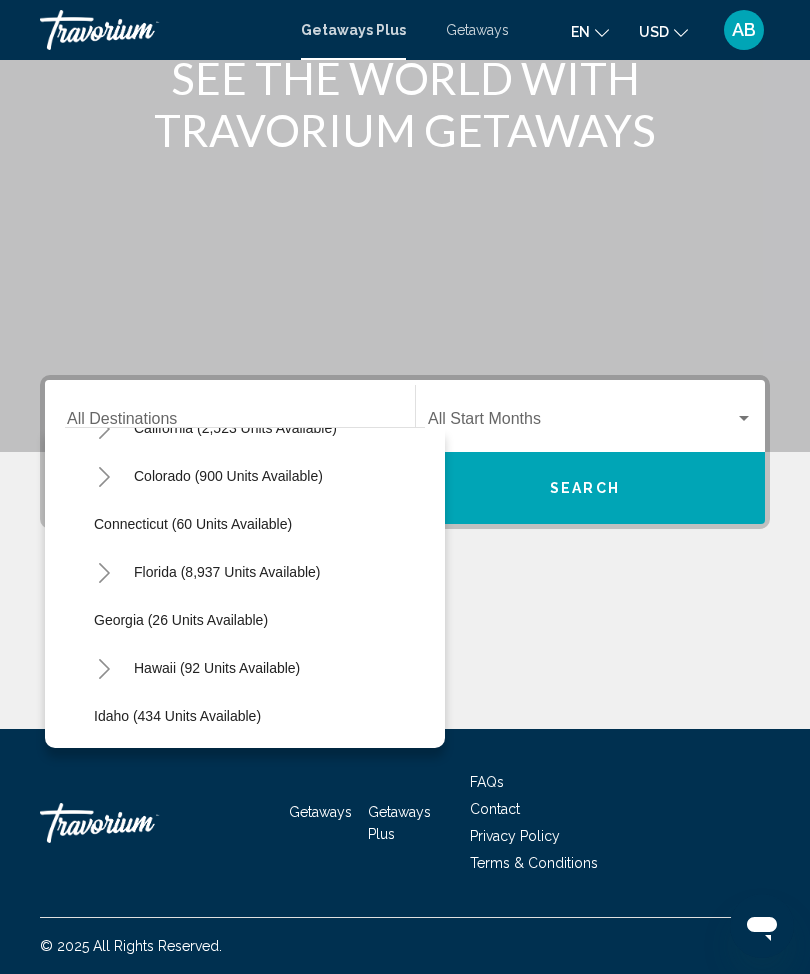 click 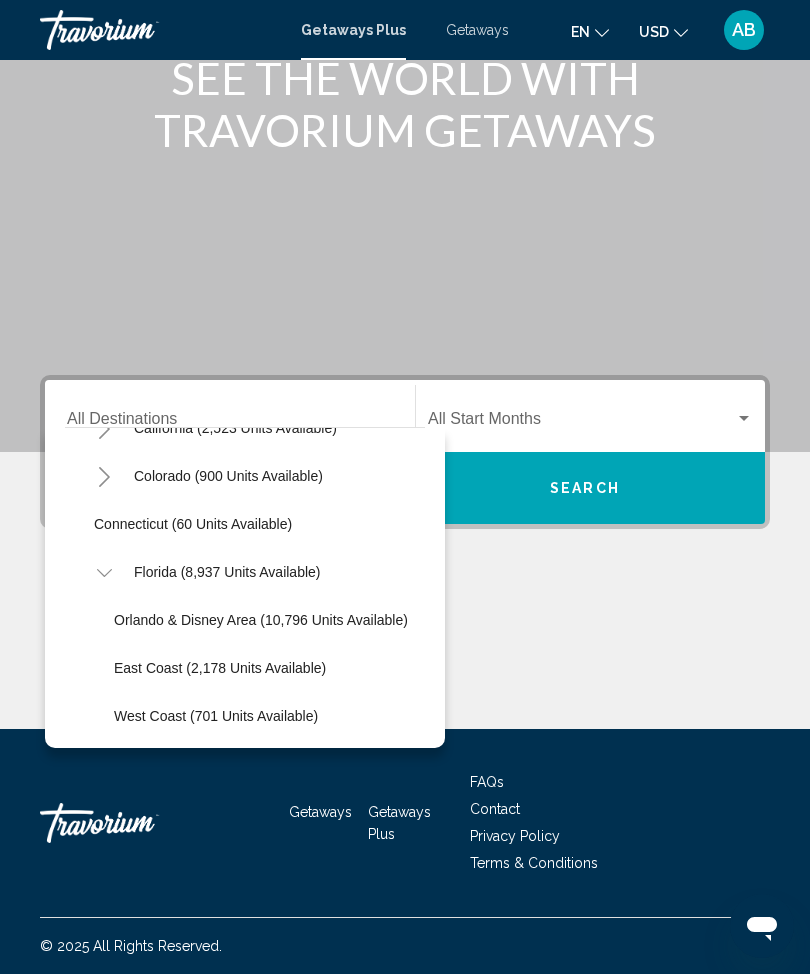 click on "Orlando & Disney Area (10,796 units available)" 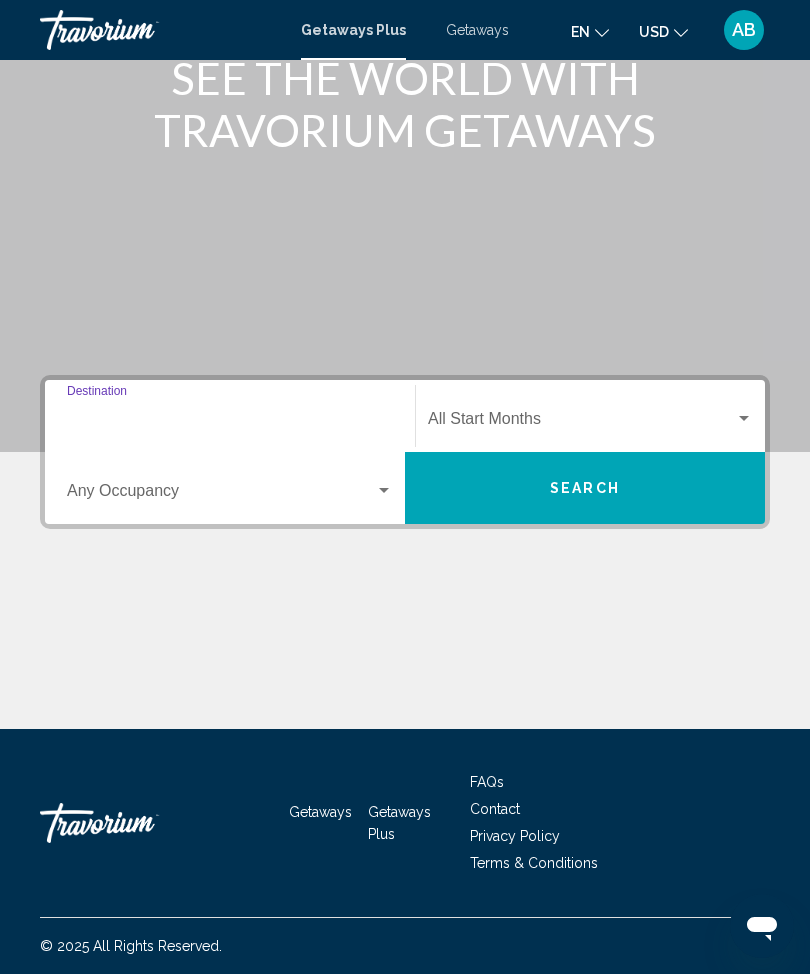 type on "**********" 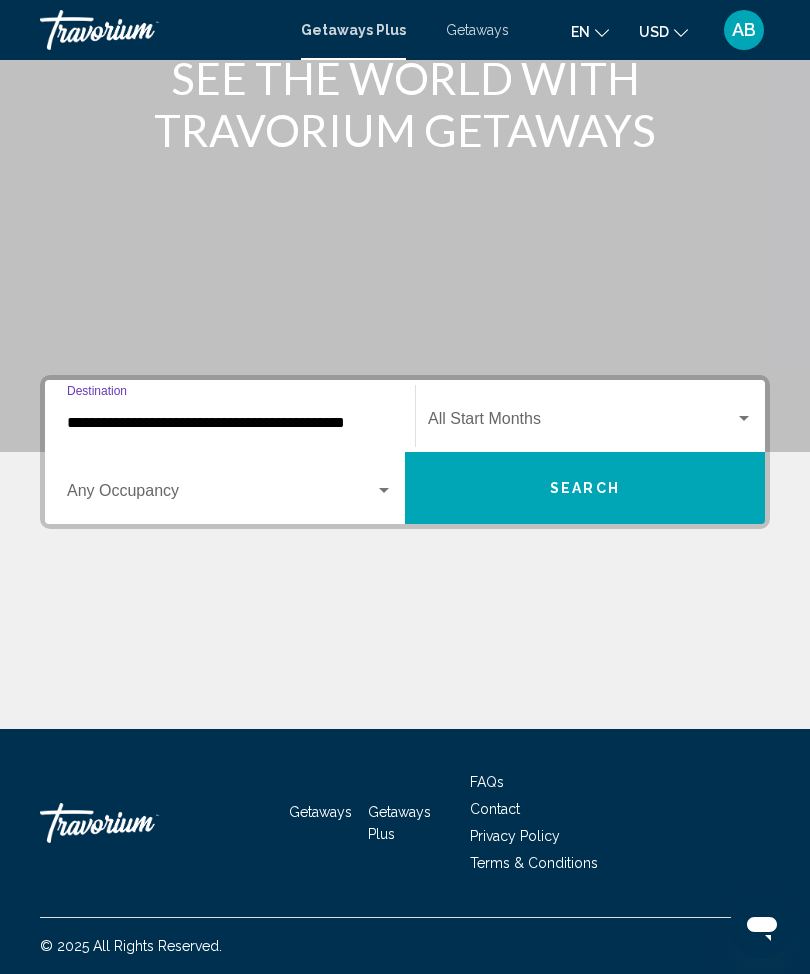click on "Search" at bounding box center [585, 489] 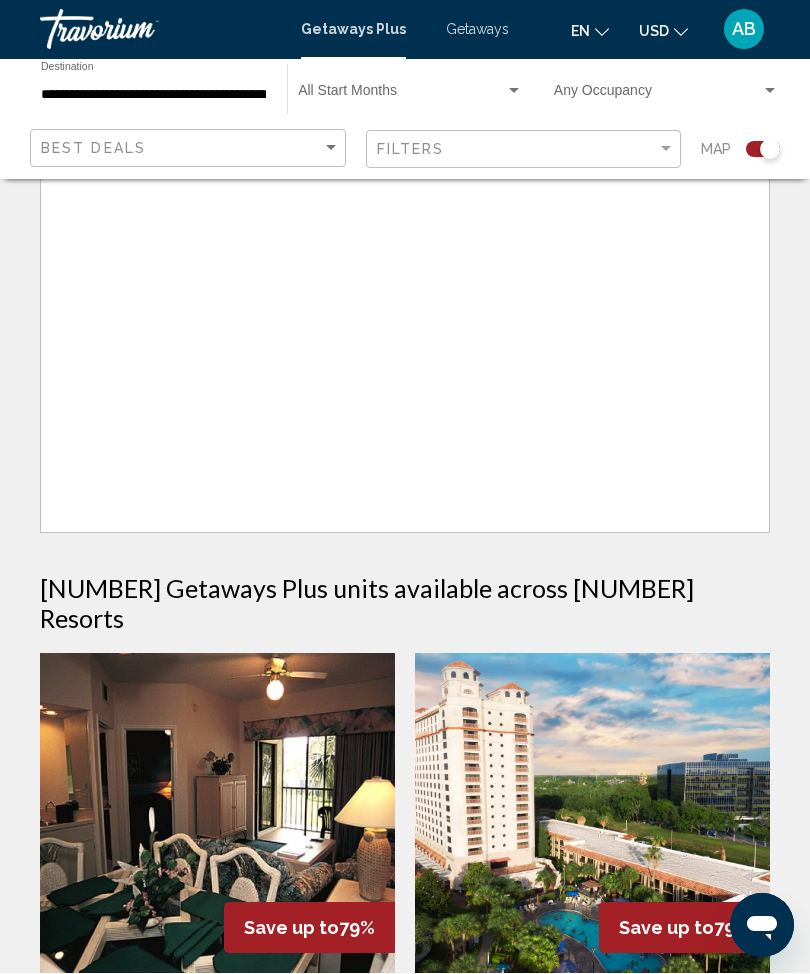 scroll, scrollTop: 67, scrollLeft: 0, axis: vertical 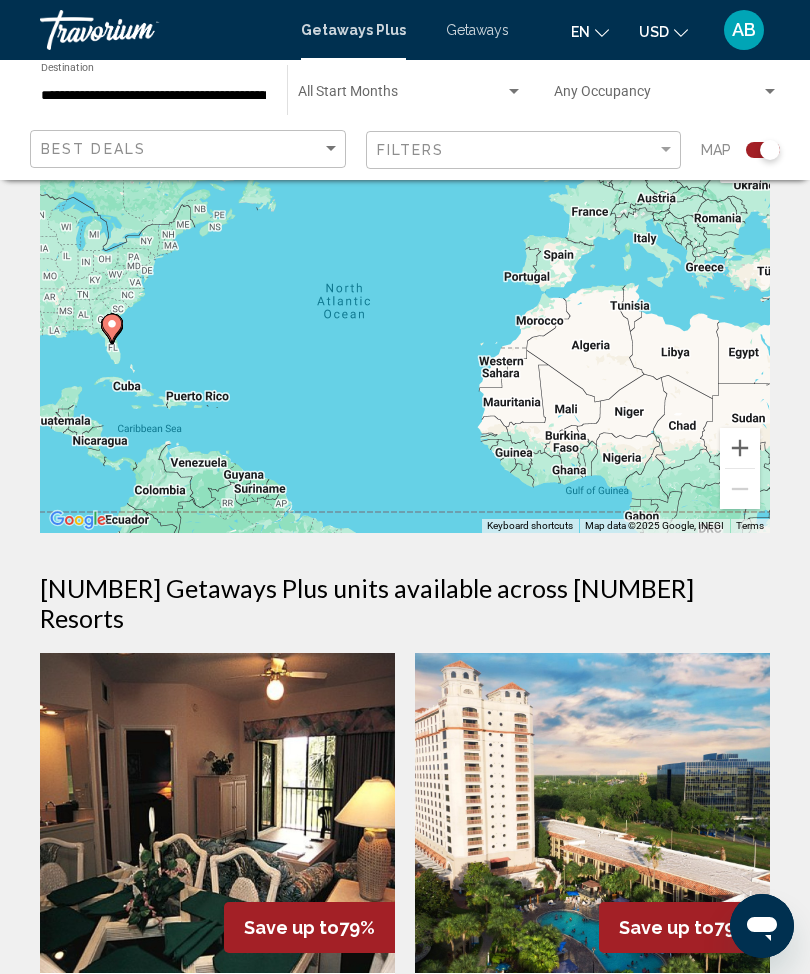 click at bounding box center (410, 96) 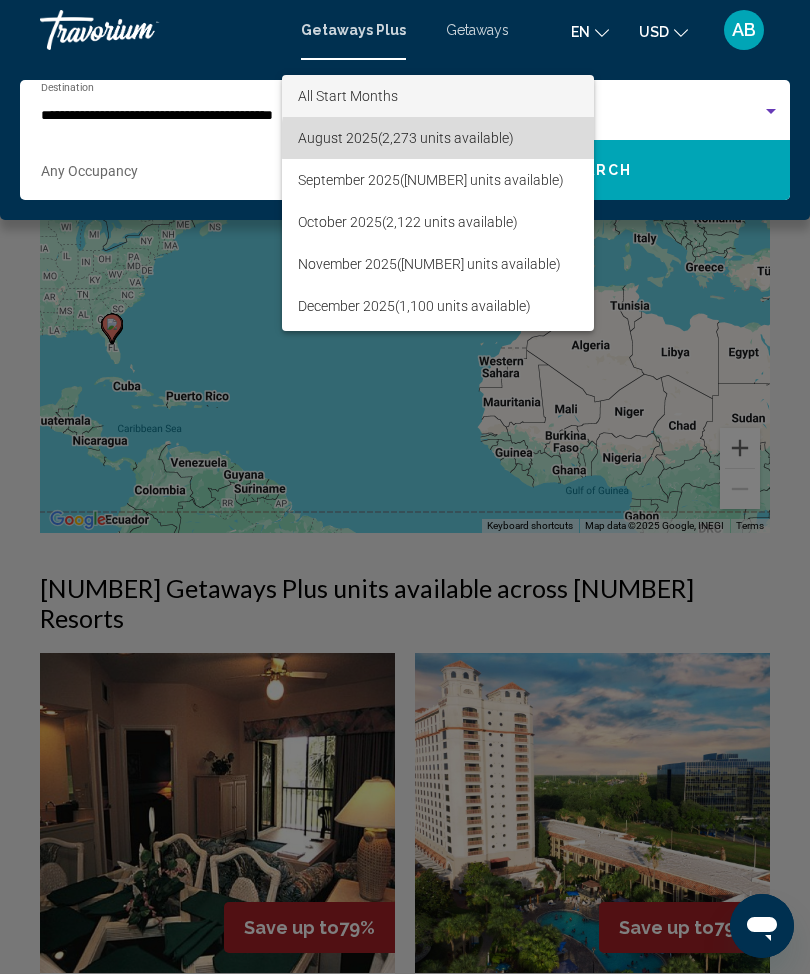 click on "August [NUMBER]  ([NUMBER] units available)" at bounding box center [438, 138] 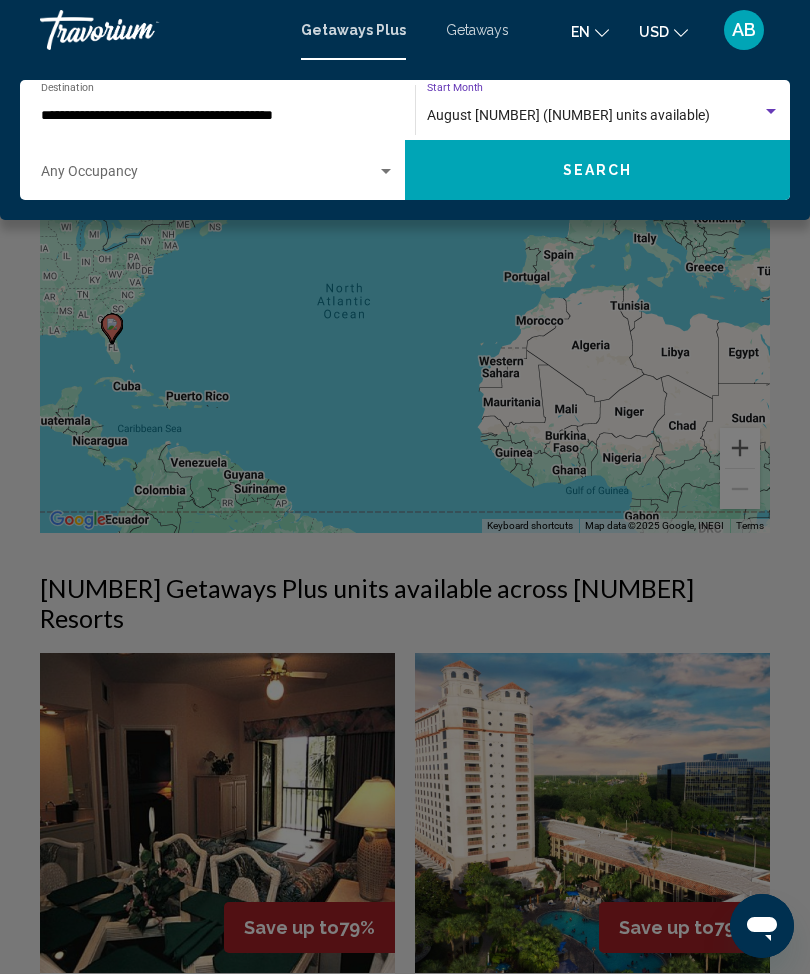 click on "Search" 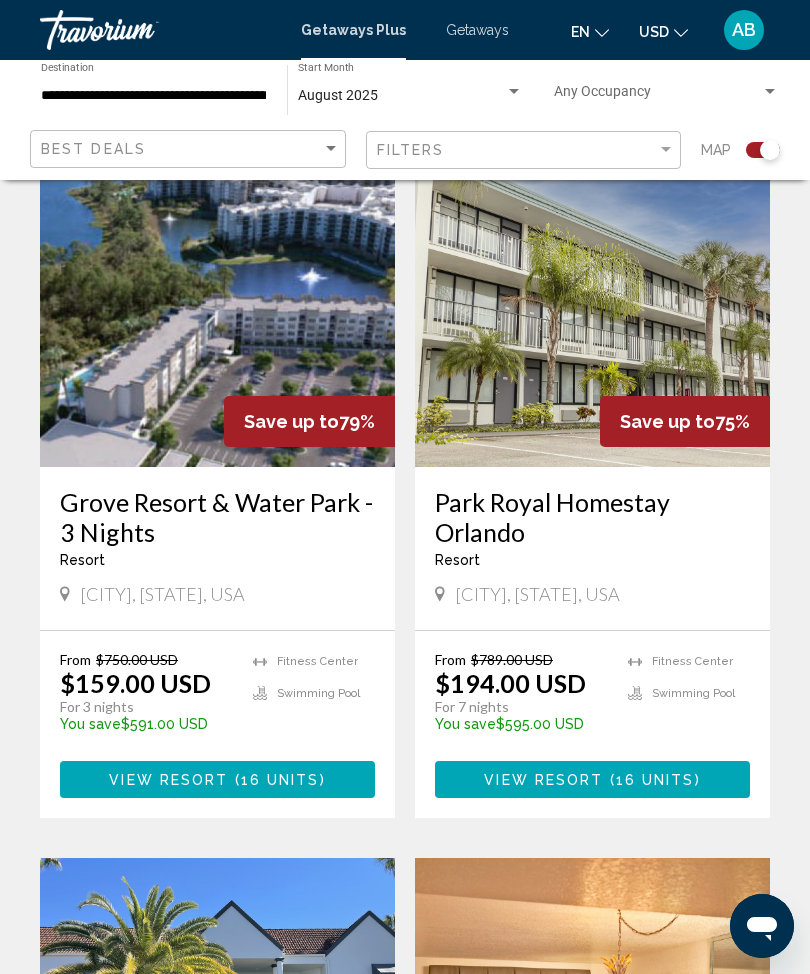 scroll, scrollTop: 577, scrollLeft: 0, axis: vertical 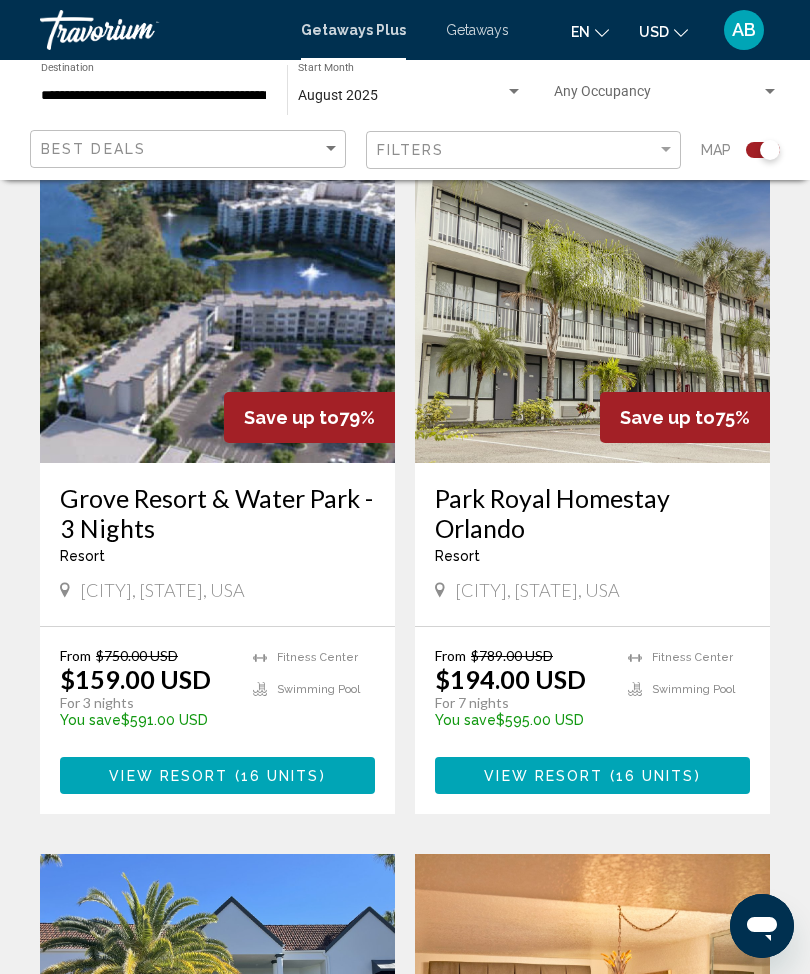 click on "View Resort" at bounding box center [168, 776] 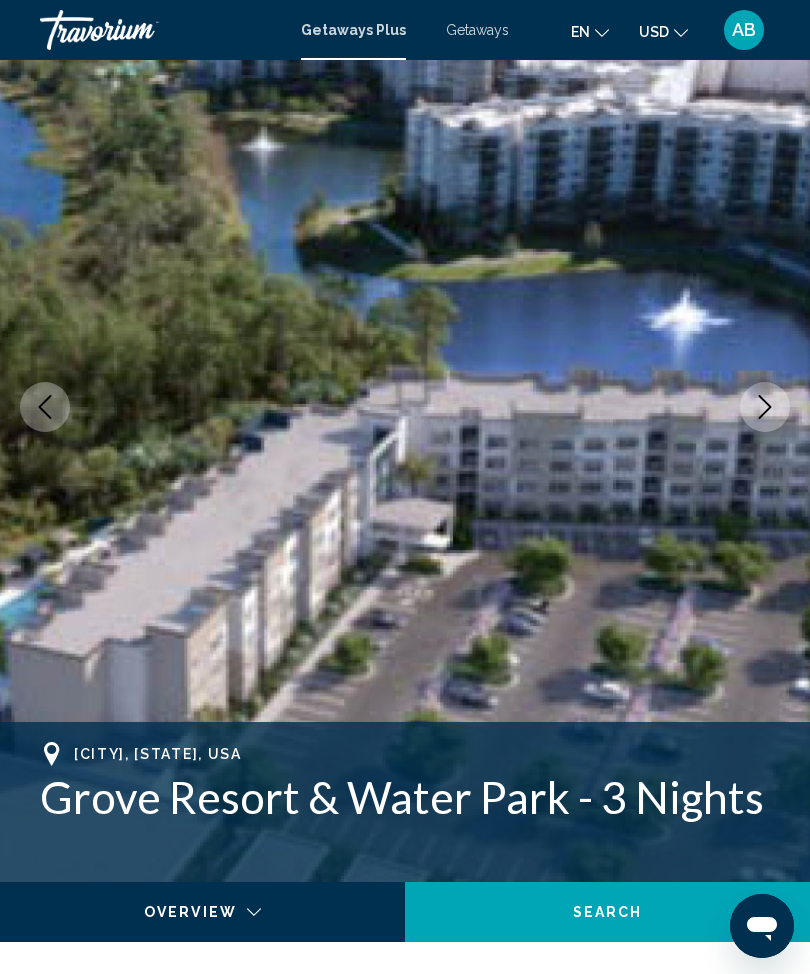 scroll, scrollTop: 0, scrollLeft: 0, axis: both 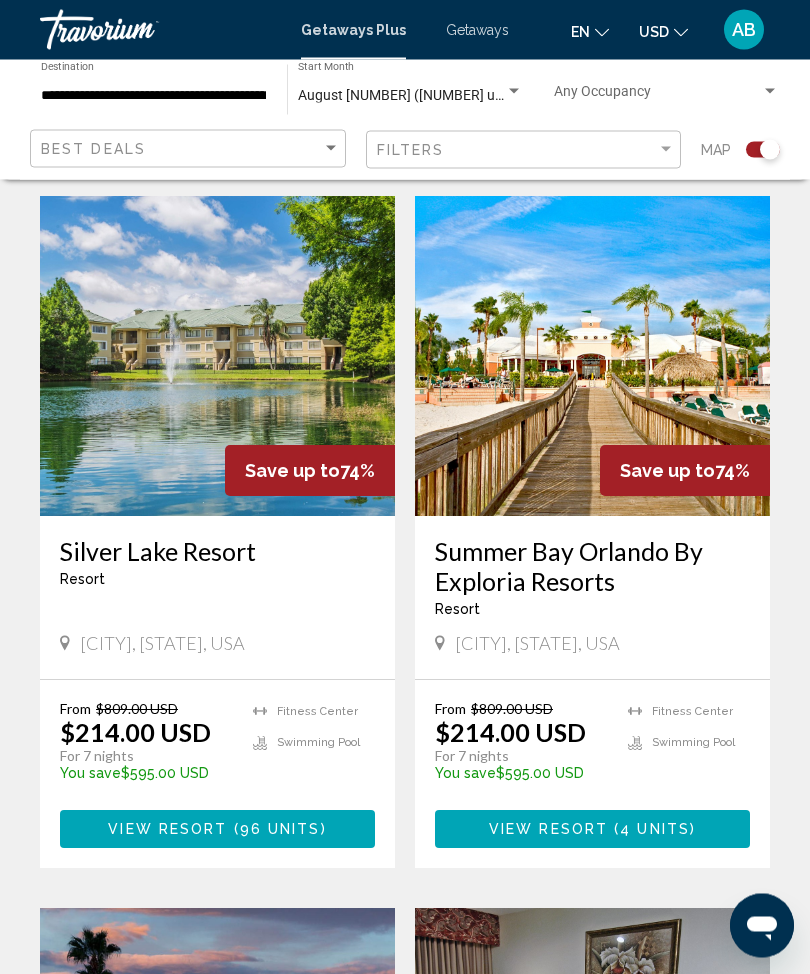 click on "View Resort" at bounding box center [548, 831] 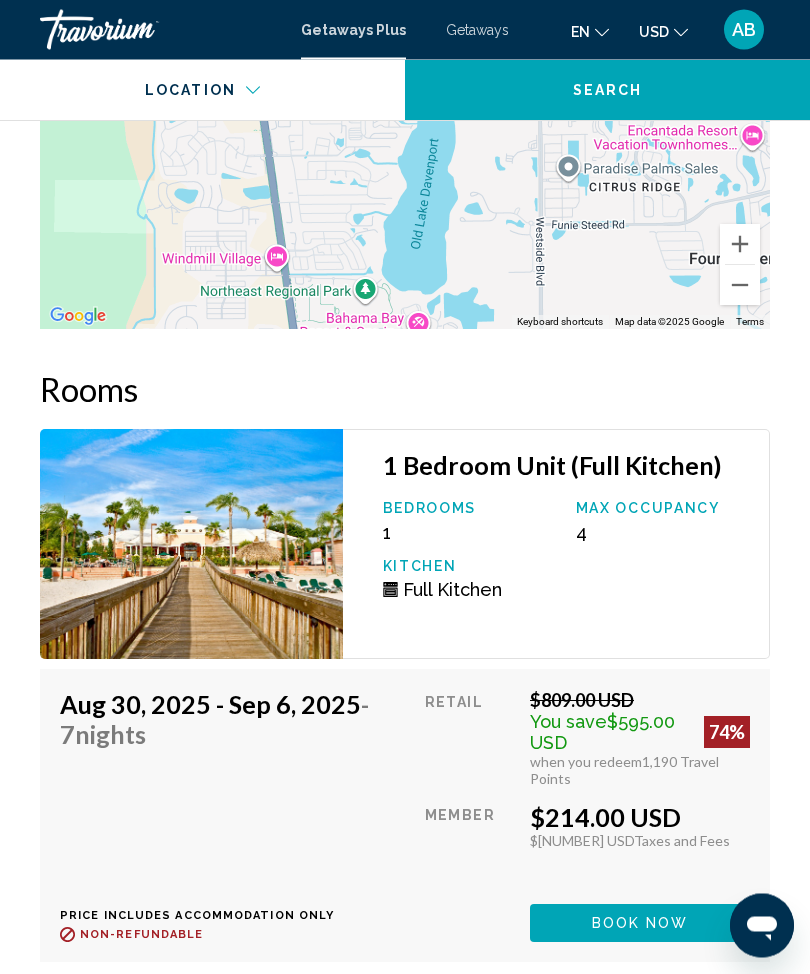 scroll, scrollTop: 4630, scrollLeft: 0, axis: vertical 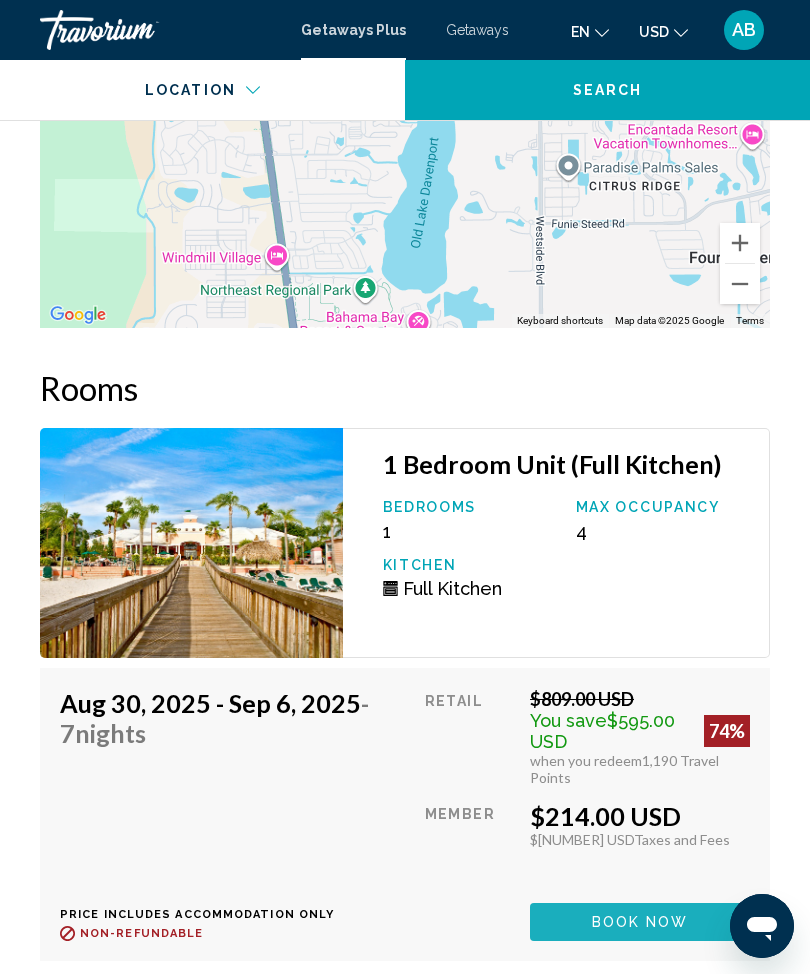 click on "Book now" at bounding box center [640, 921] 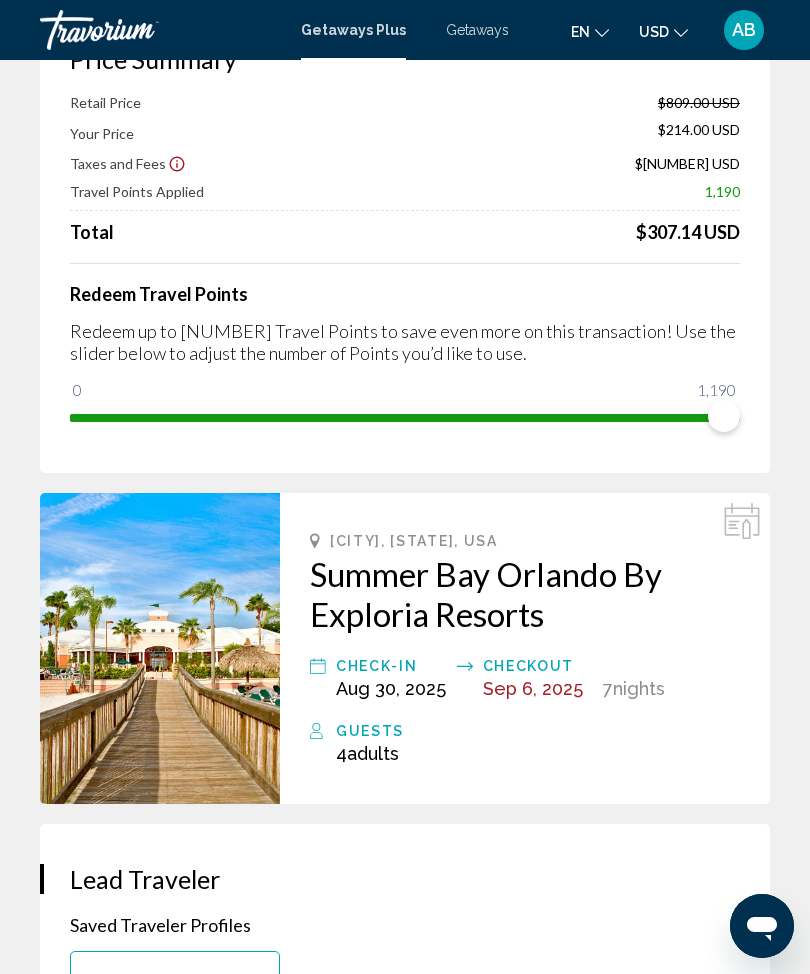 scroll, scrollTop: 0, scrollLeft: 0, axis: both 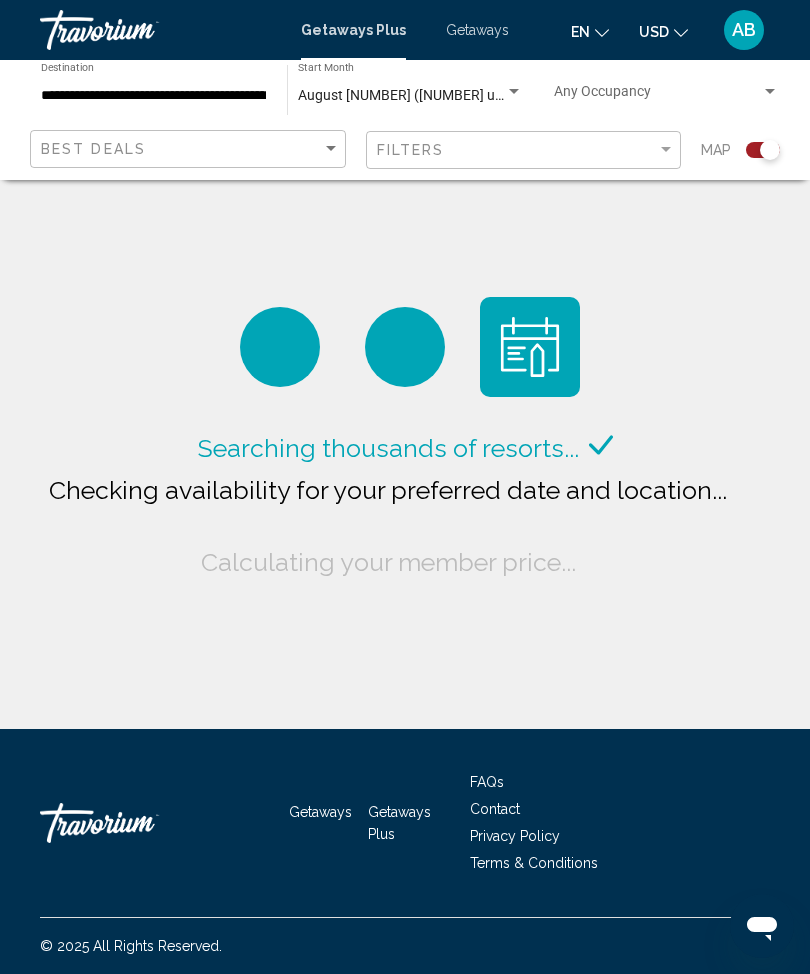 click at bounding box center [770, 92] 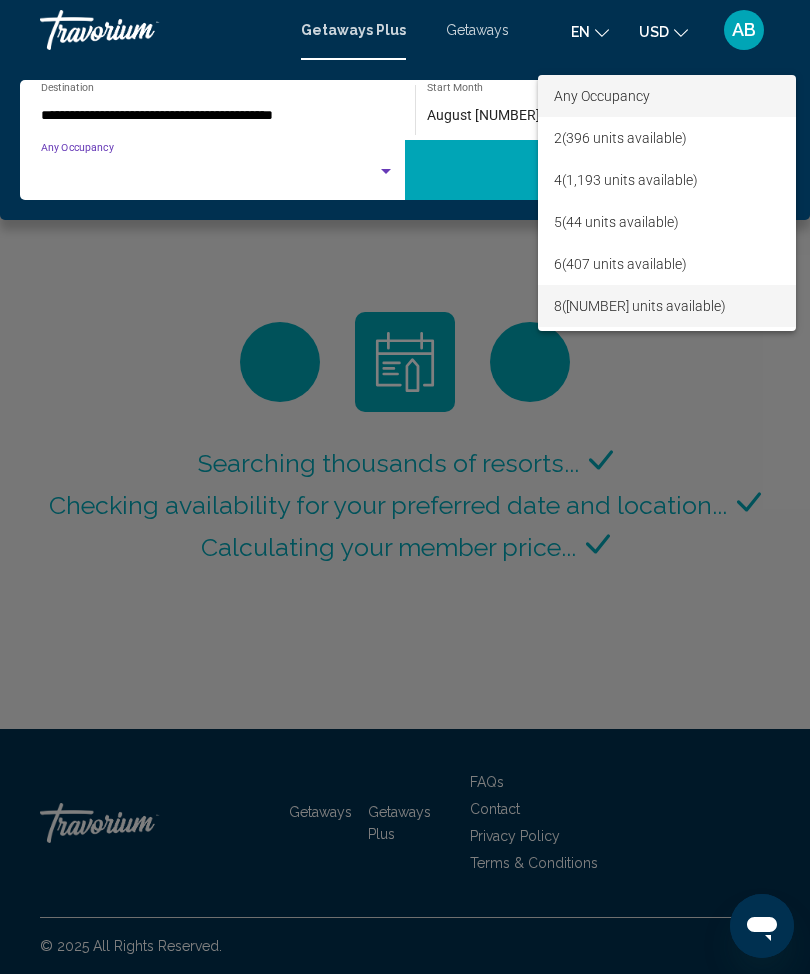 click on "[NUMBER] ([NUMBER] units available)" at bounding box center [667, 306] 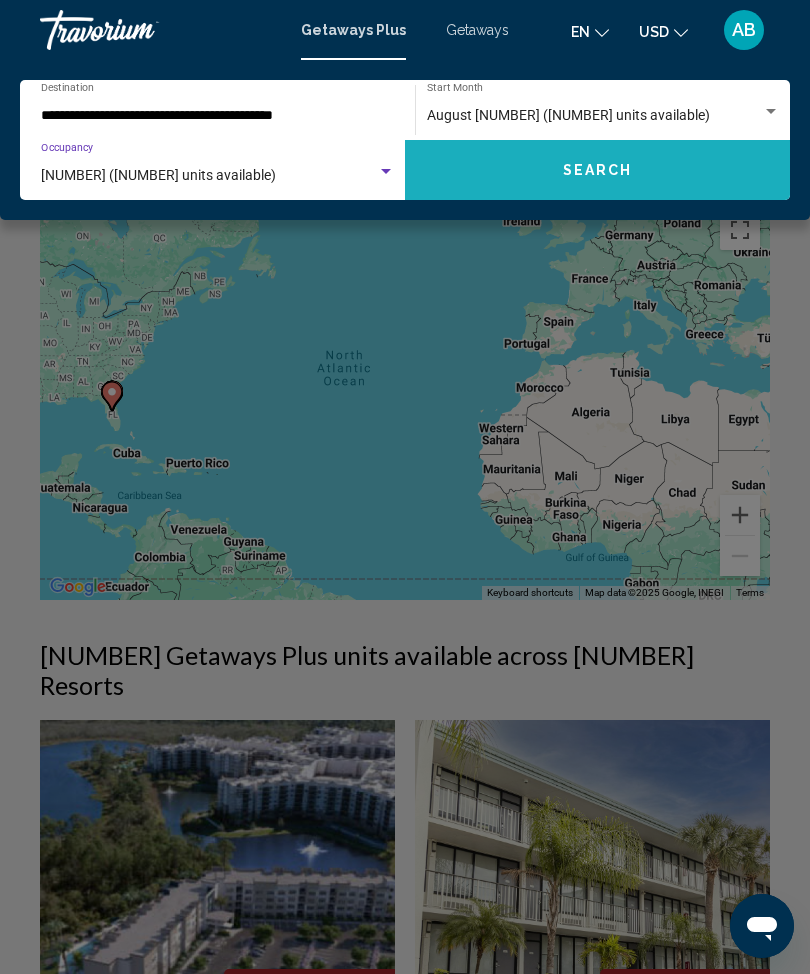 click on "Search" 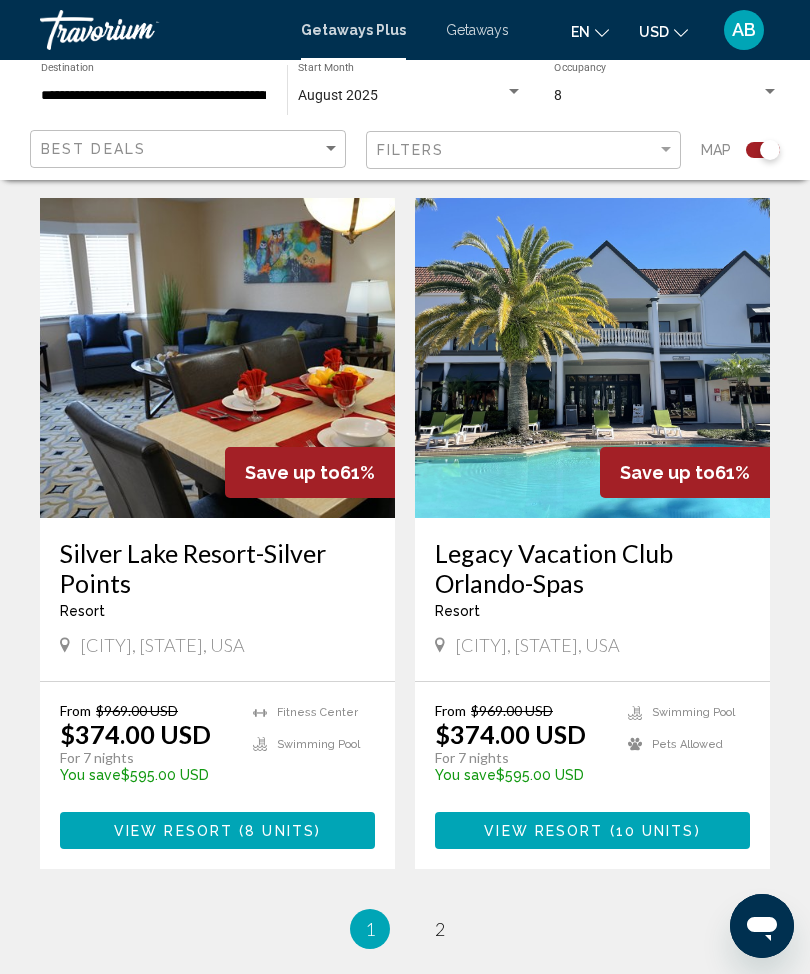 scroll, scrollTop: 4154, scrollLeft: 0, axis: vertical 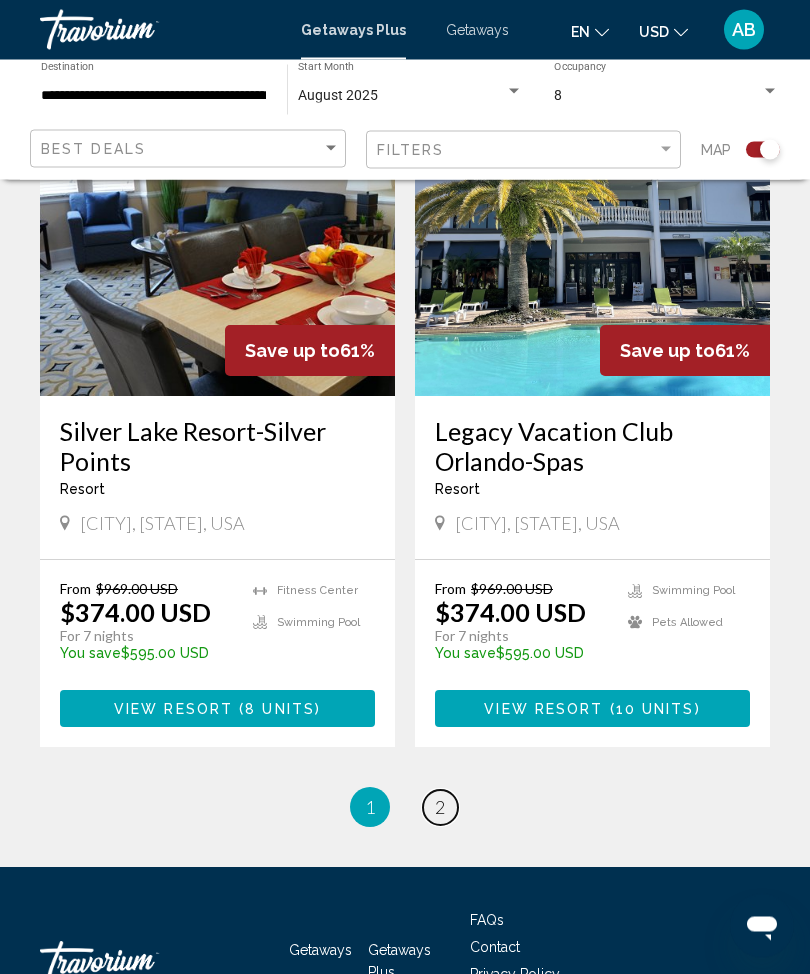 click on "page  2" at bounding box center (440, 808) 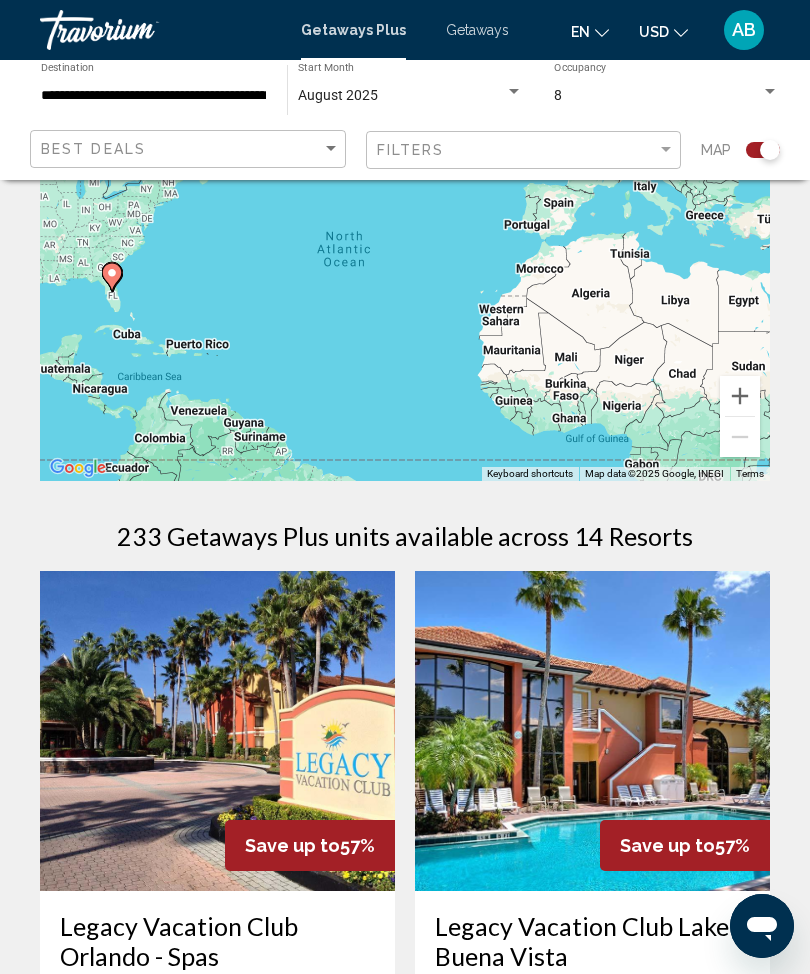 scroll, scrollTop: 0, scrollLeft: 0, axis: both 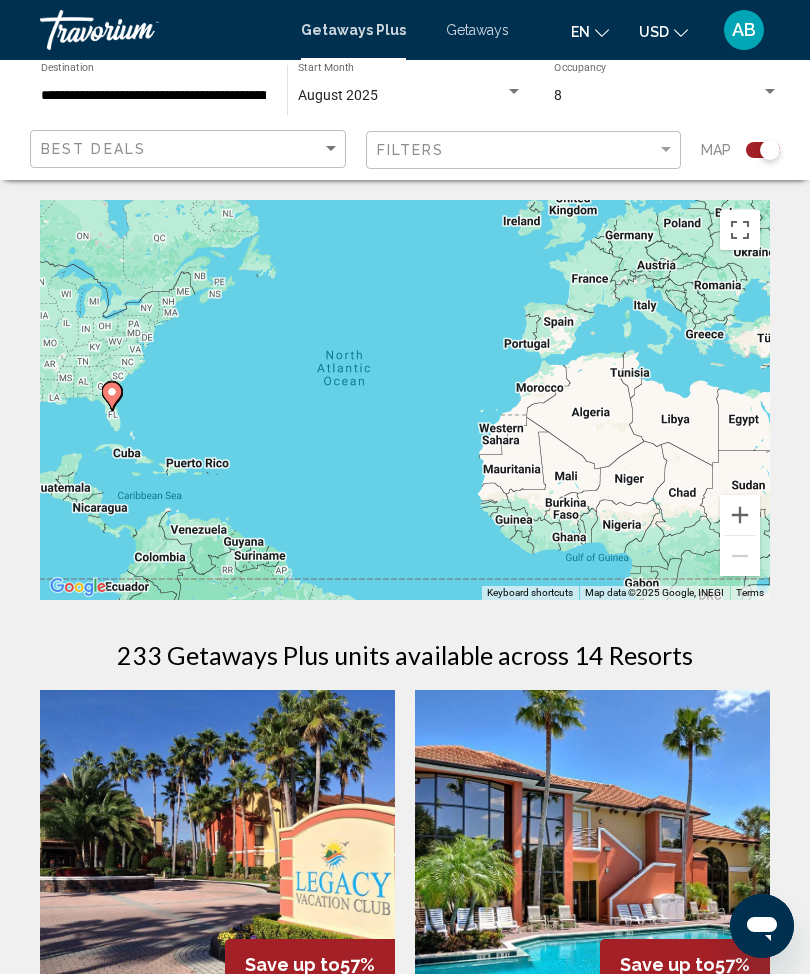 click on "Getaways" at bounding box center [477, 30] 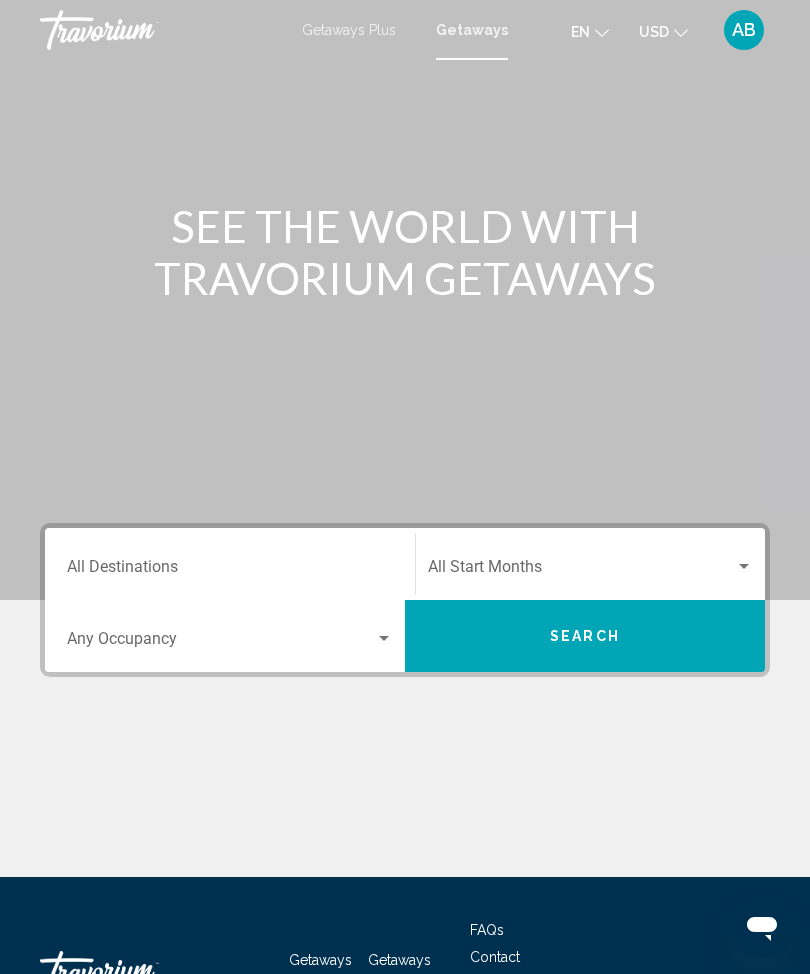 click on "Destination All Destinations" at bounding box center [230, 571] 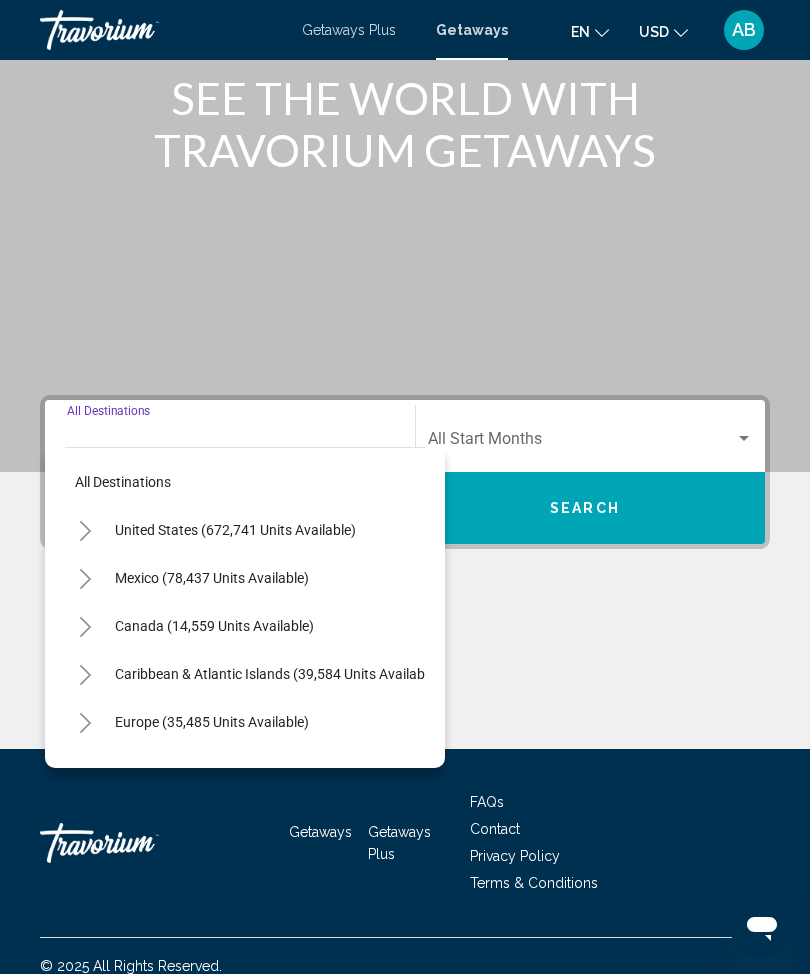 scroll, scrollTop: 148, scrollLeft: 0, axis: vertical 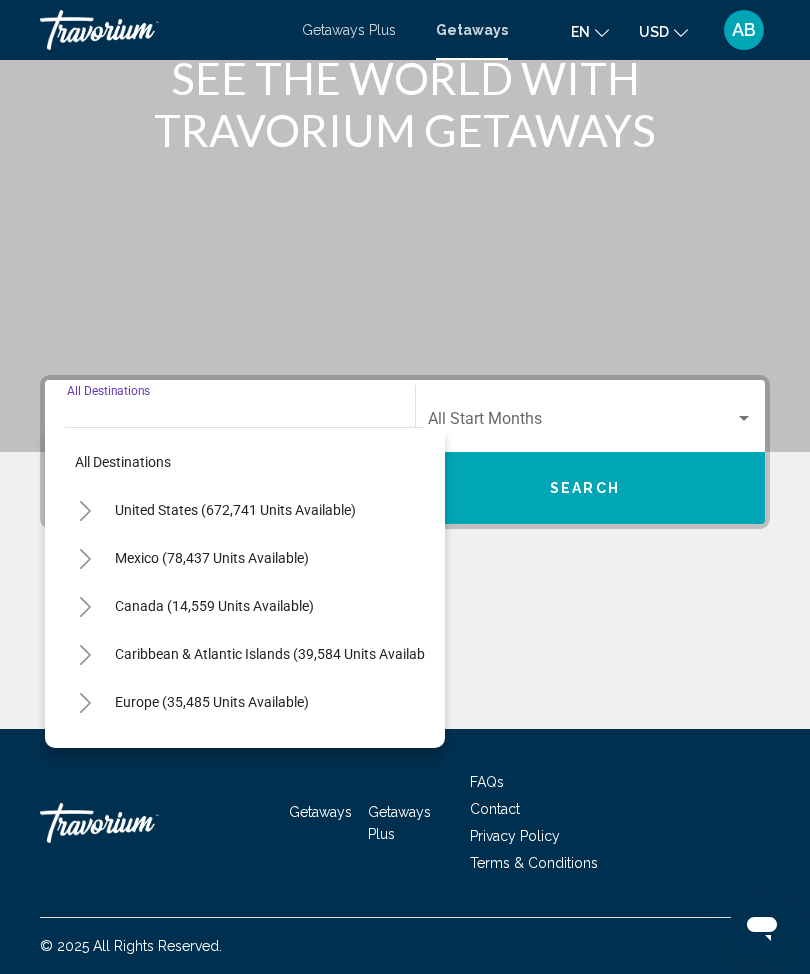 click 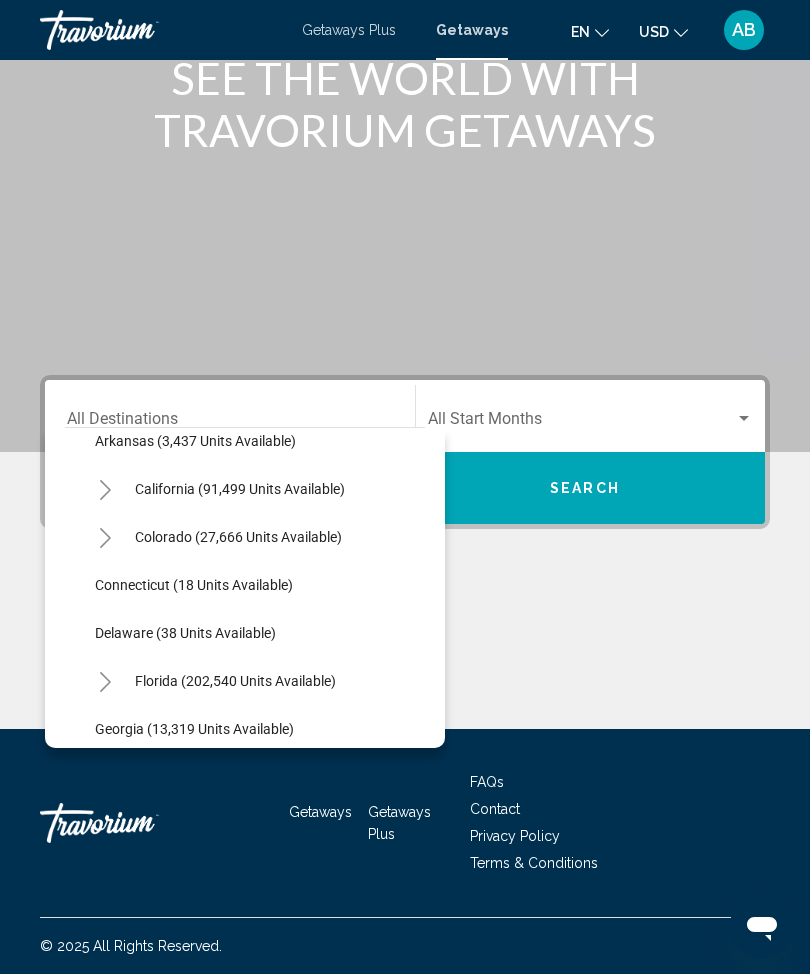scroll, scrollTop: 214, scrollLeft: 0, axis: vertical 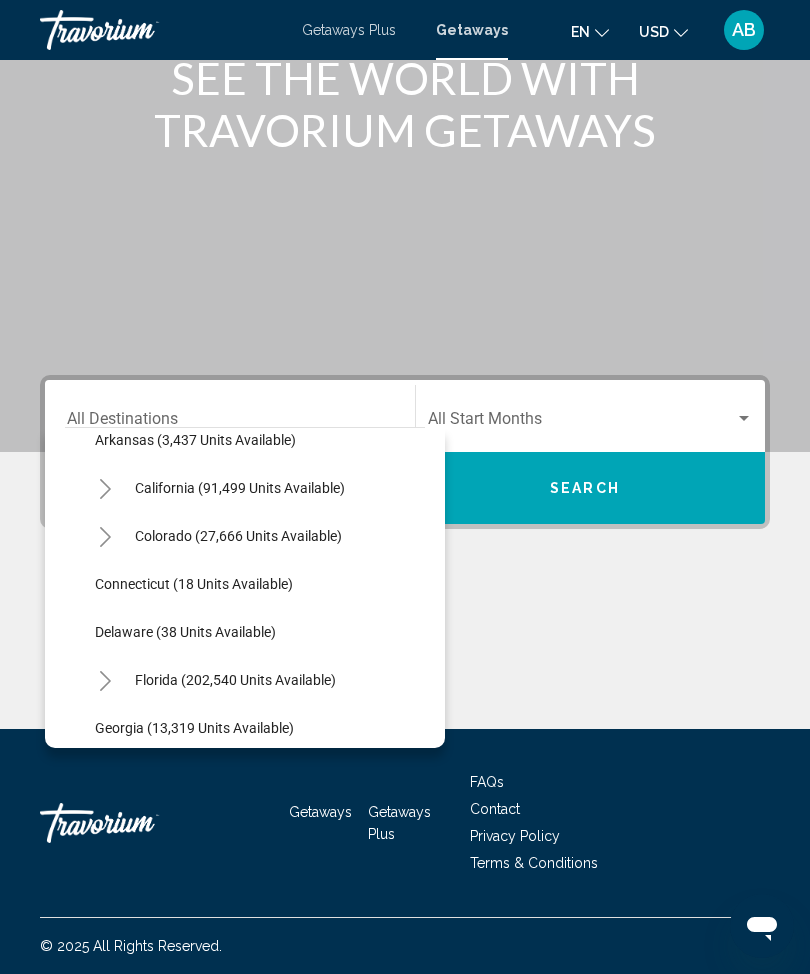 click 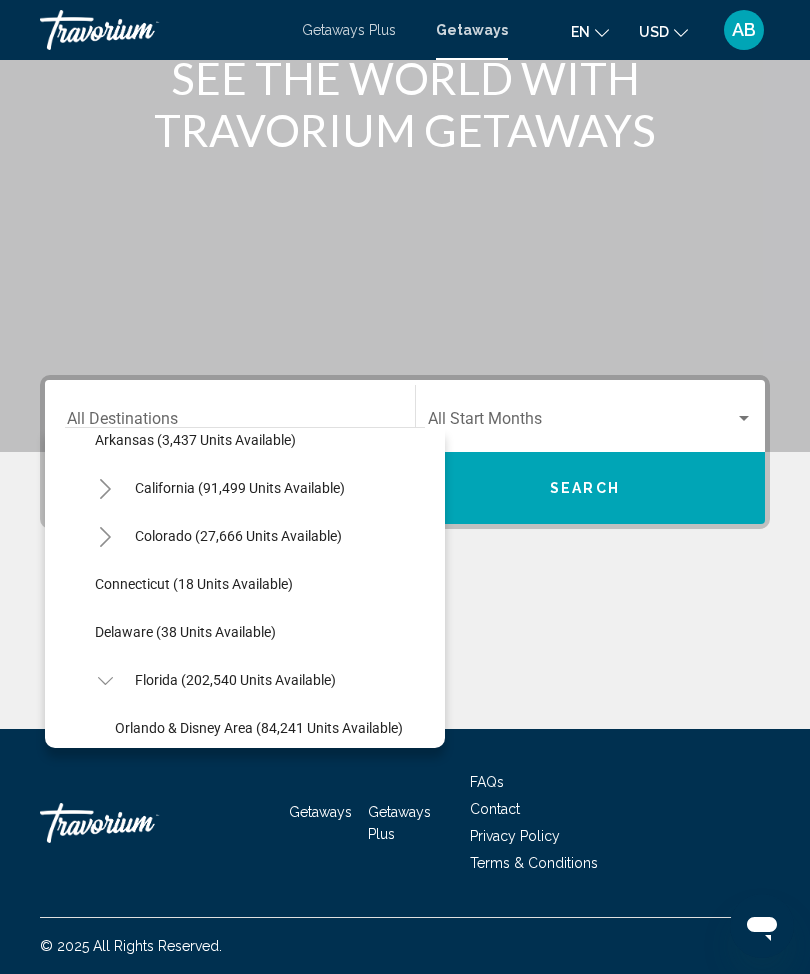 click on "Orlando & Disney Area (84,241 units available)" 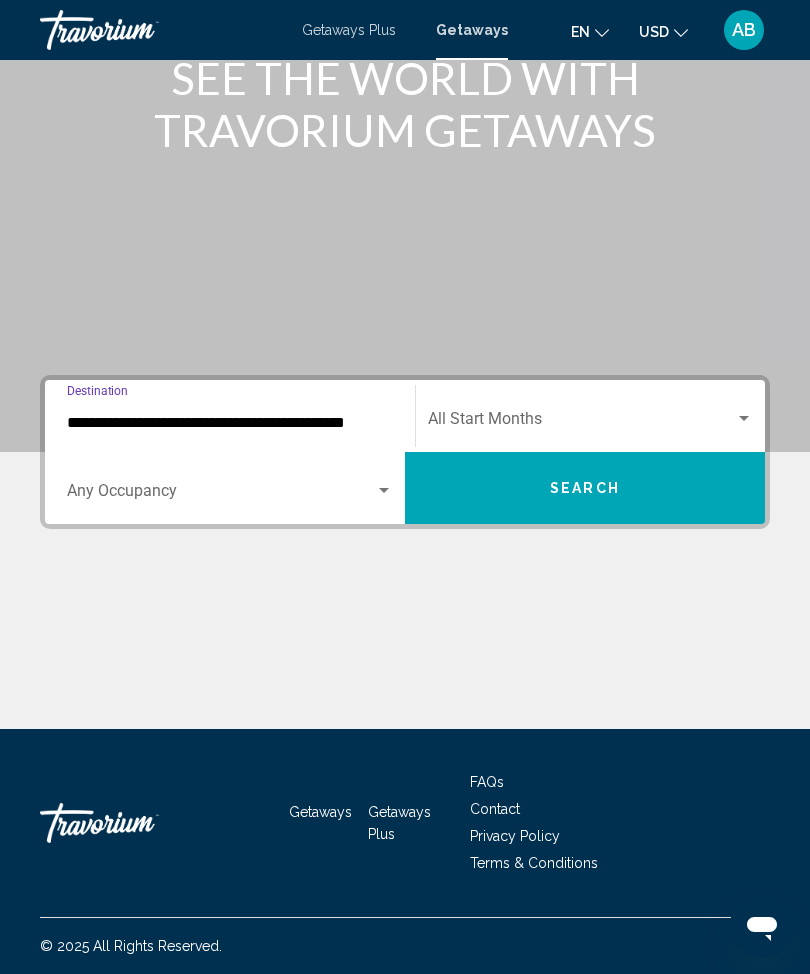 click on "Start Month All Start Months" 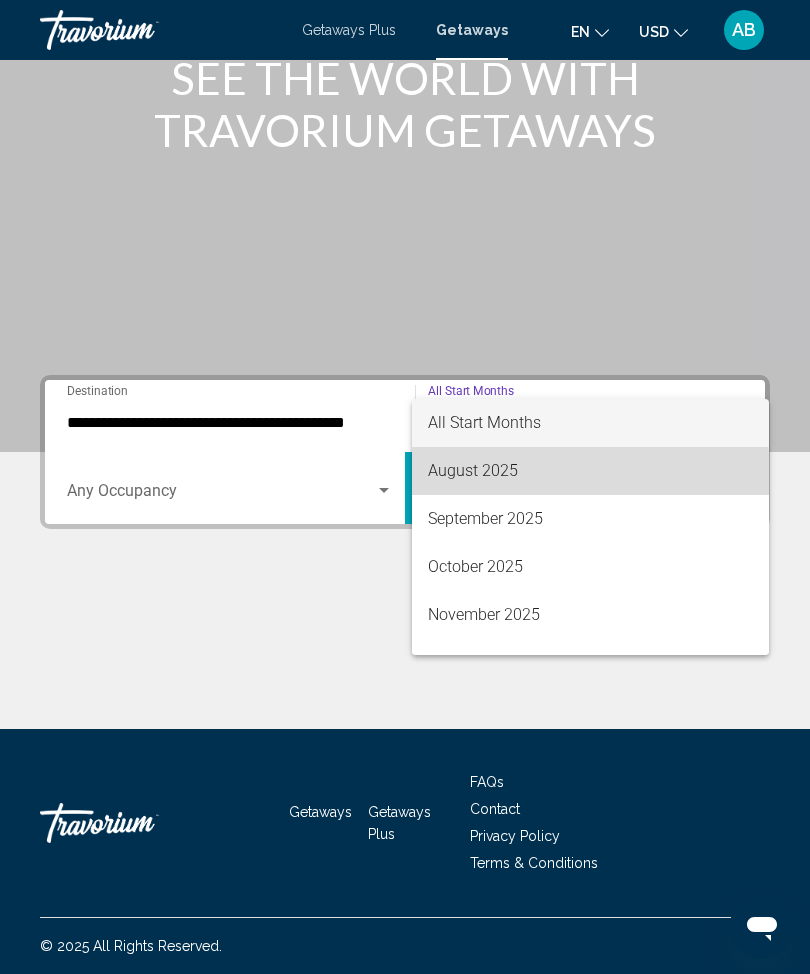 click on "August 2025" at bounding box center (590, 471) 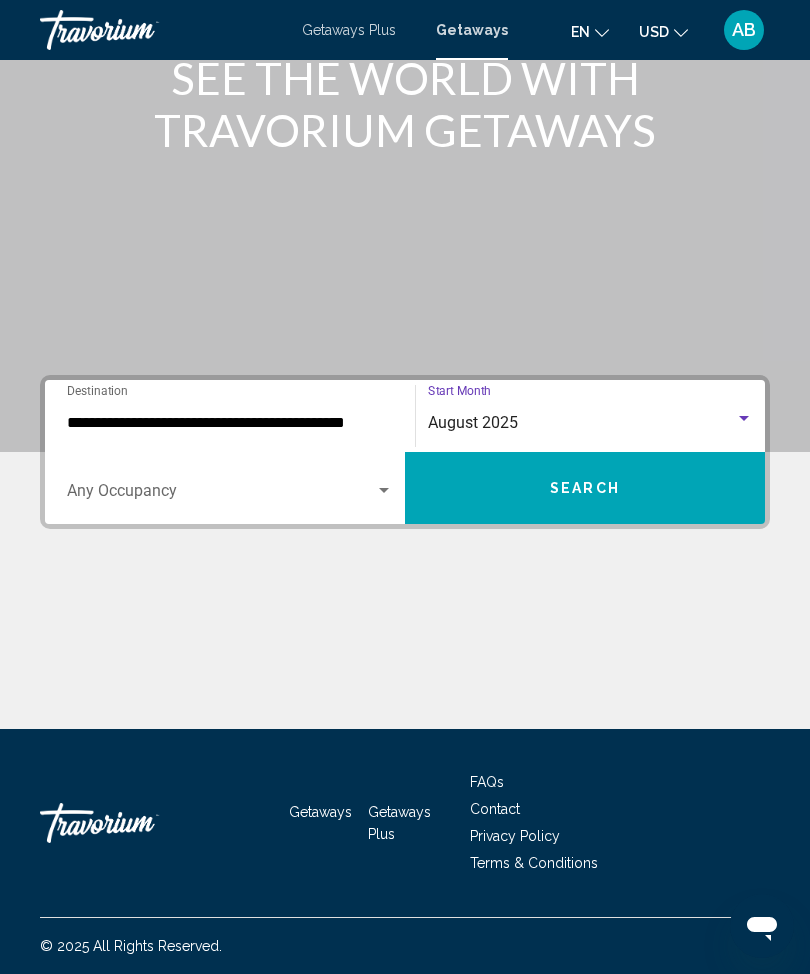 click on "Occupancy Any Occupancy" at bounding box center (230, 488) 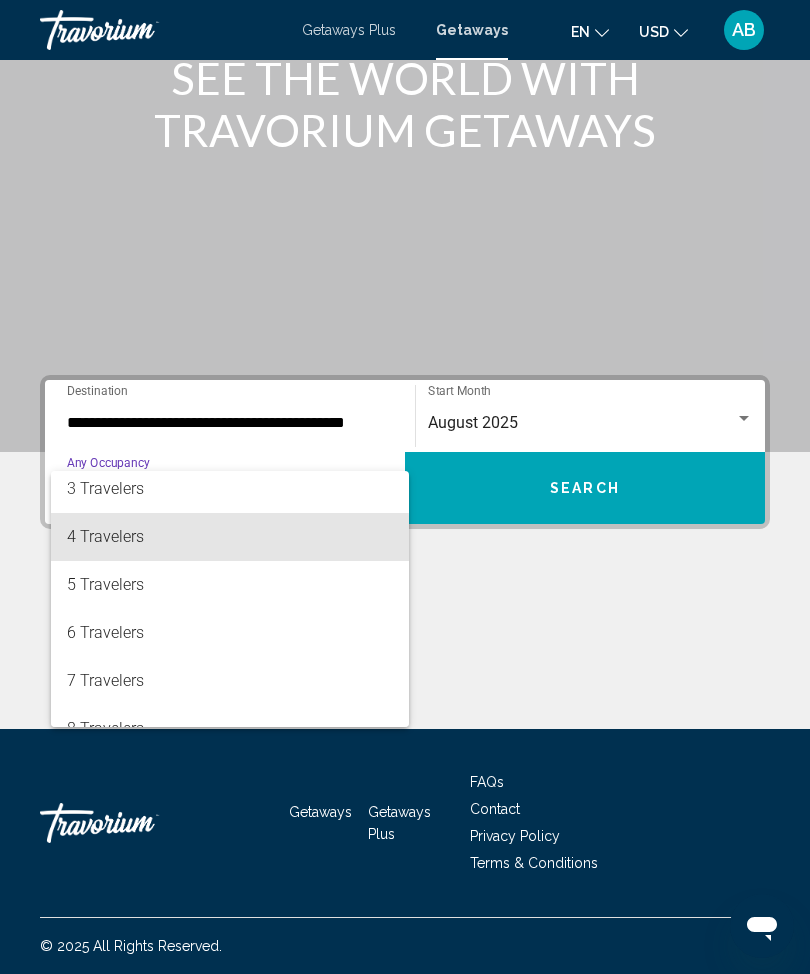 scroll, scrollTop: 127, scrollLeft: 0, axis: vertical 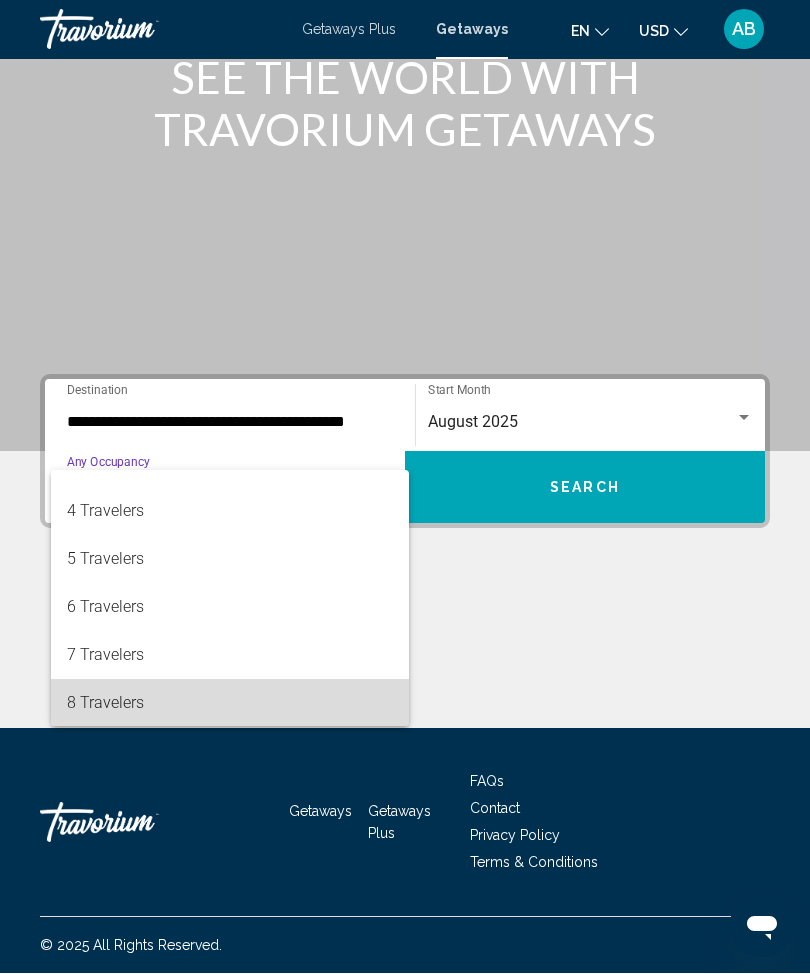 click on "8 Travelers" at bounding box center [230, 704] 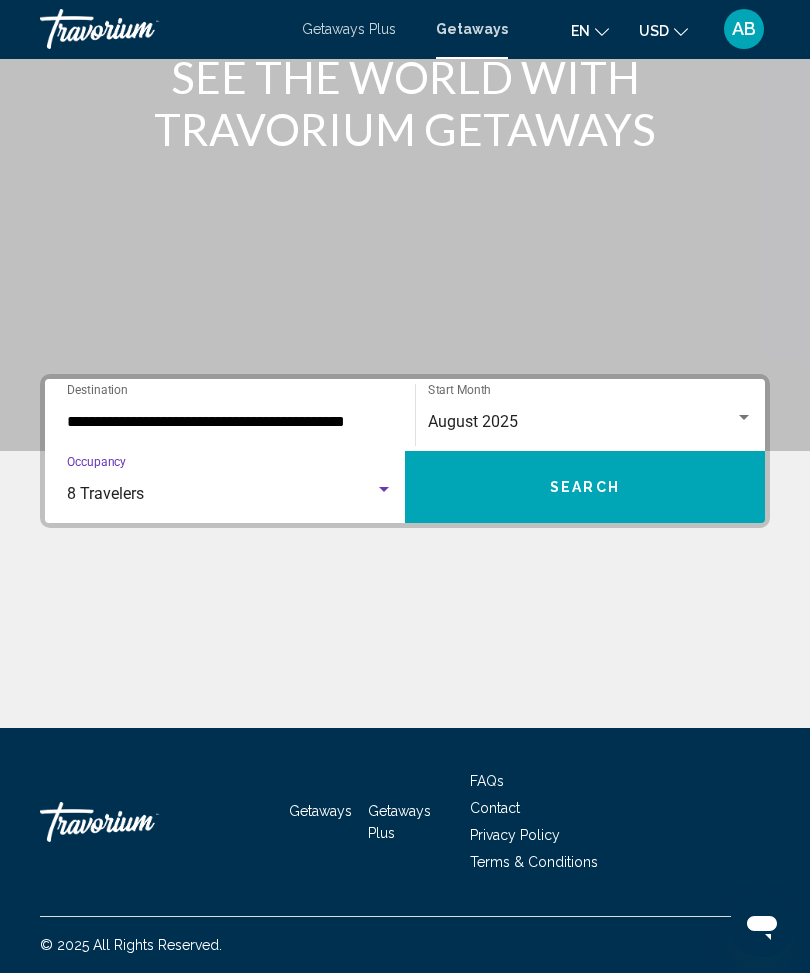 scroll, scrollTop: 128, scrollLeft: 0, axis: vertical 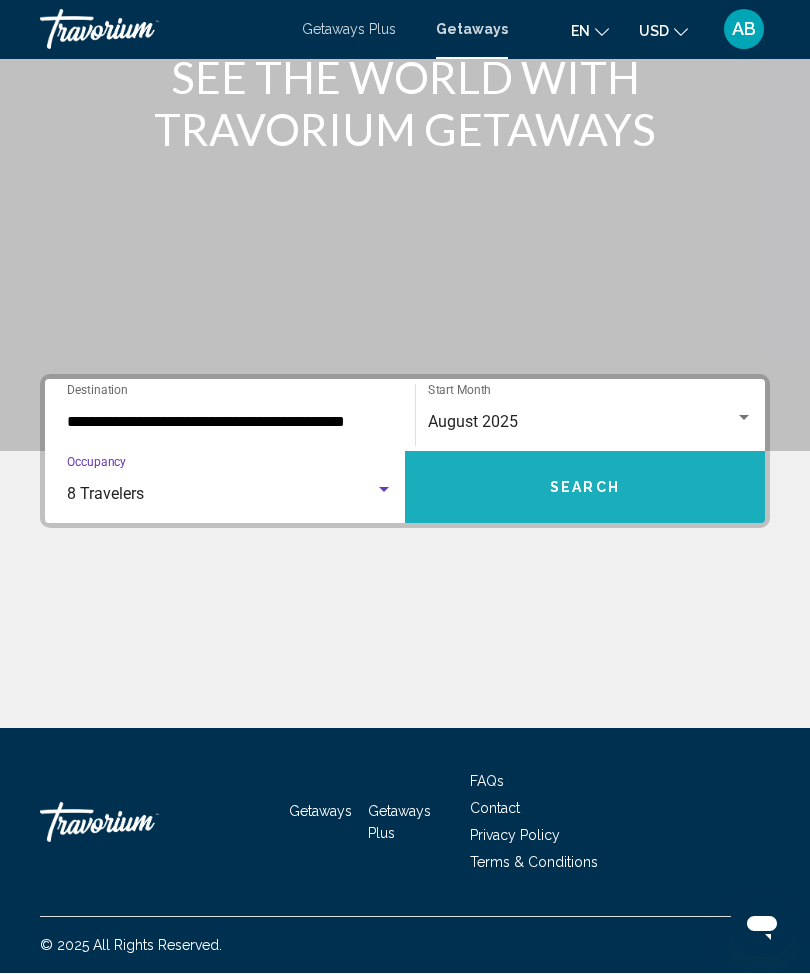 click on "Search" at bounding box center (585, 488) 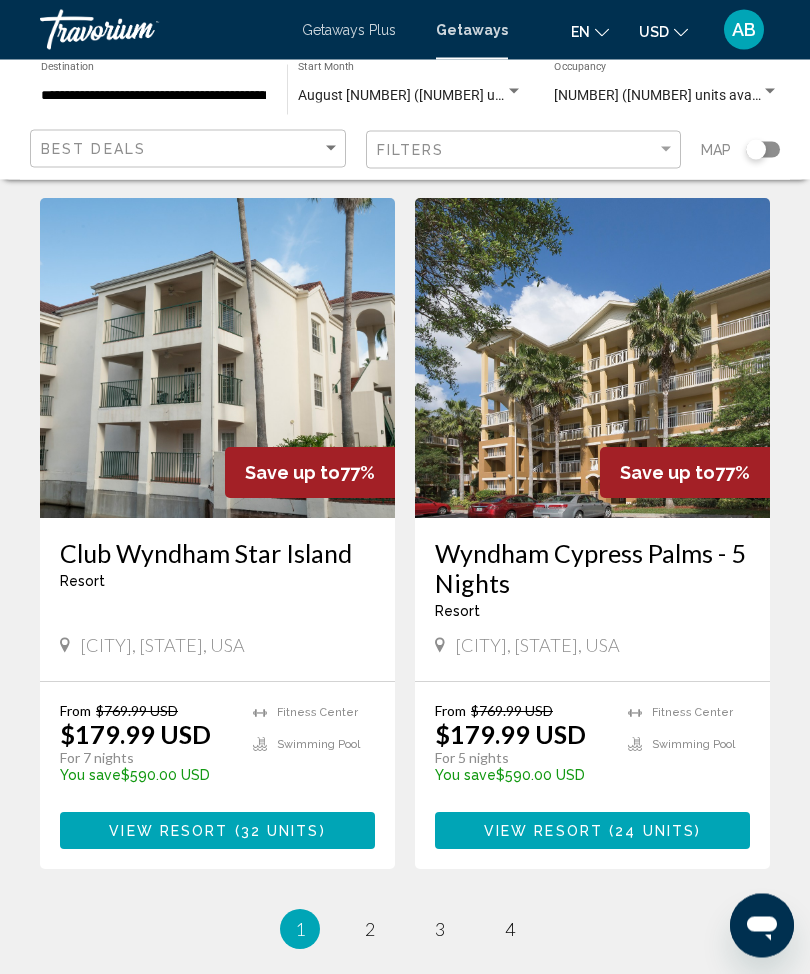 scroll, scrollTop: 3569, scrollLeft: 0, axis: vertical 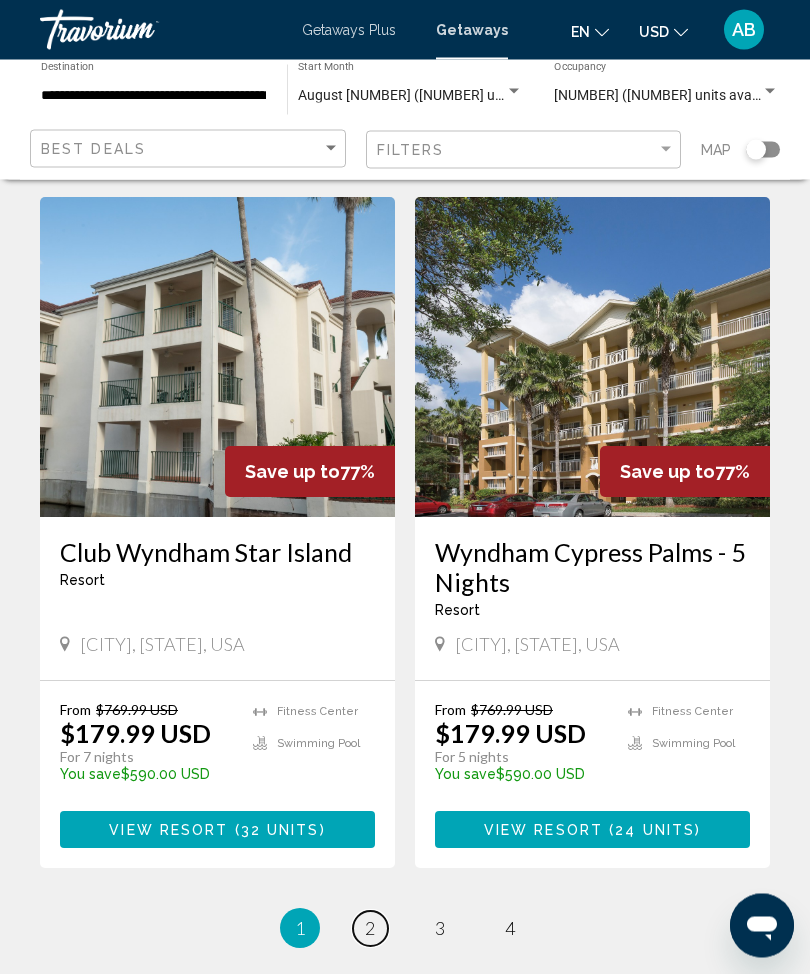 click on "2" at bounding box center (370, 929) 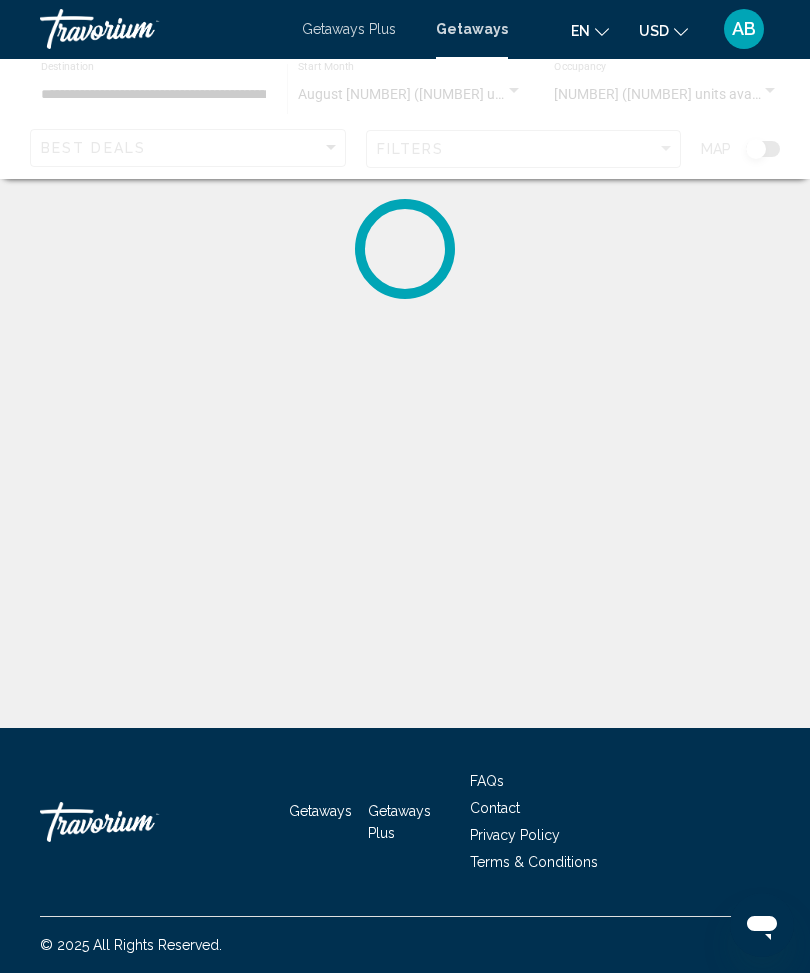scroll, scrollTop: 1, scrollLeft: 0, axis: vertical 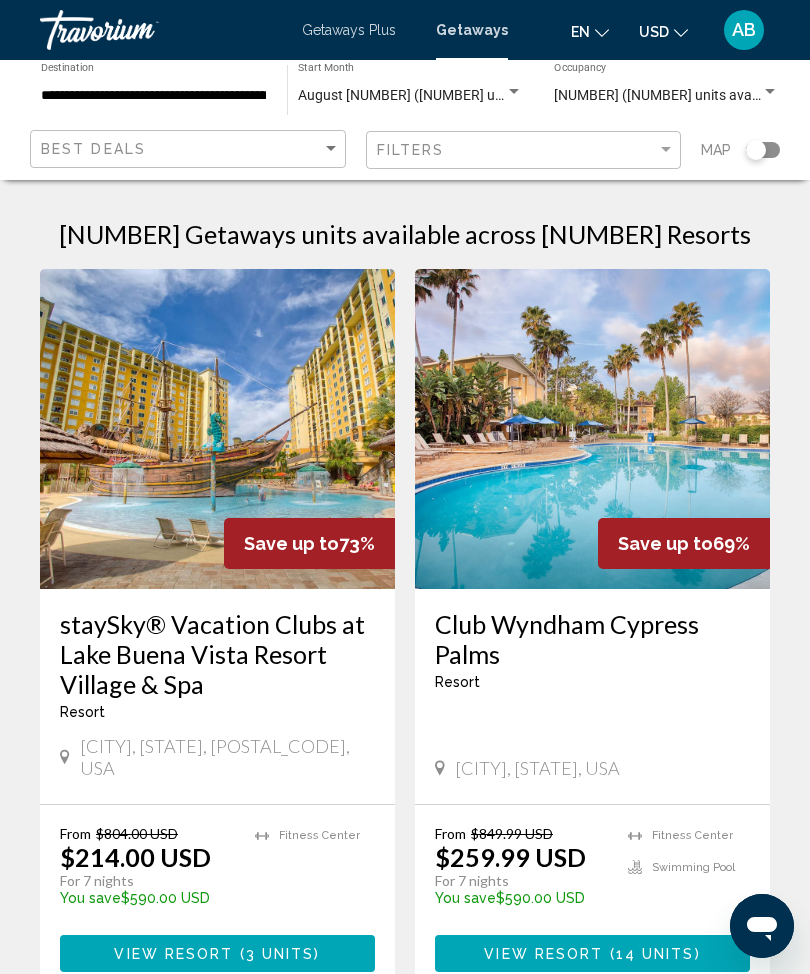 click at bounding box center [217, 429] 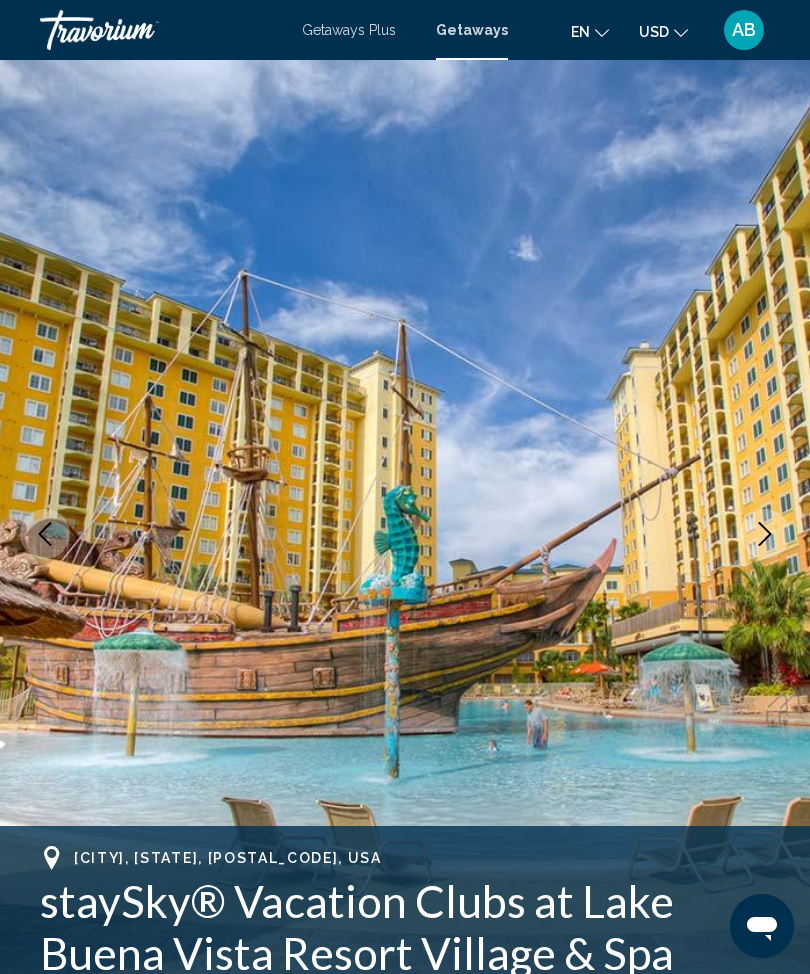 scroll, scrollTop: 0, scrollLeft: 0, axis: both 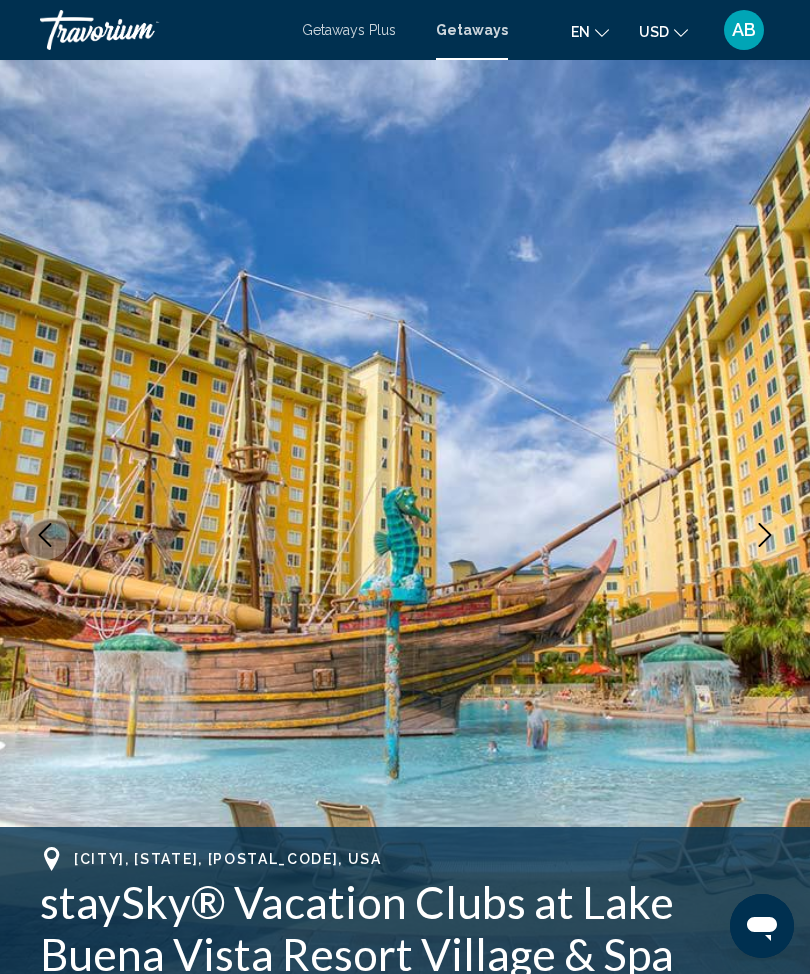click at bounding box center (765, 535) 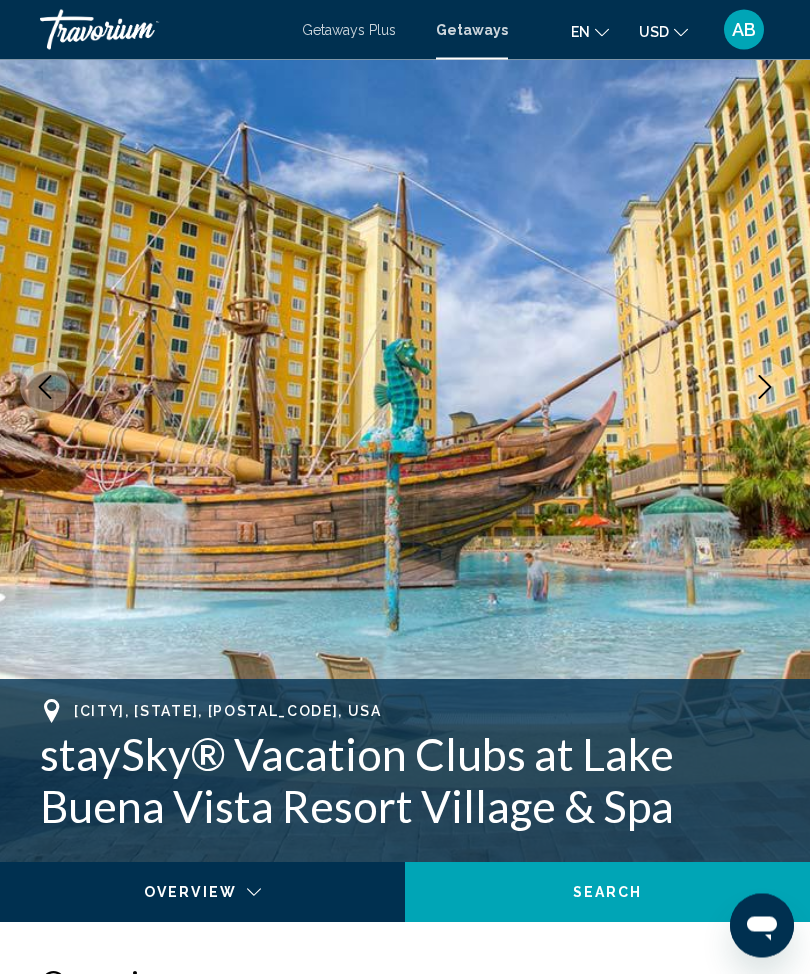 scroll, scrollTop: 150, scrollLeft: 0, axis: vertical 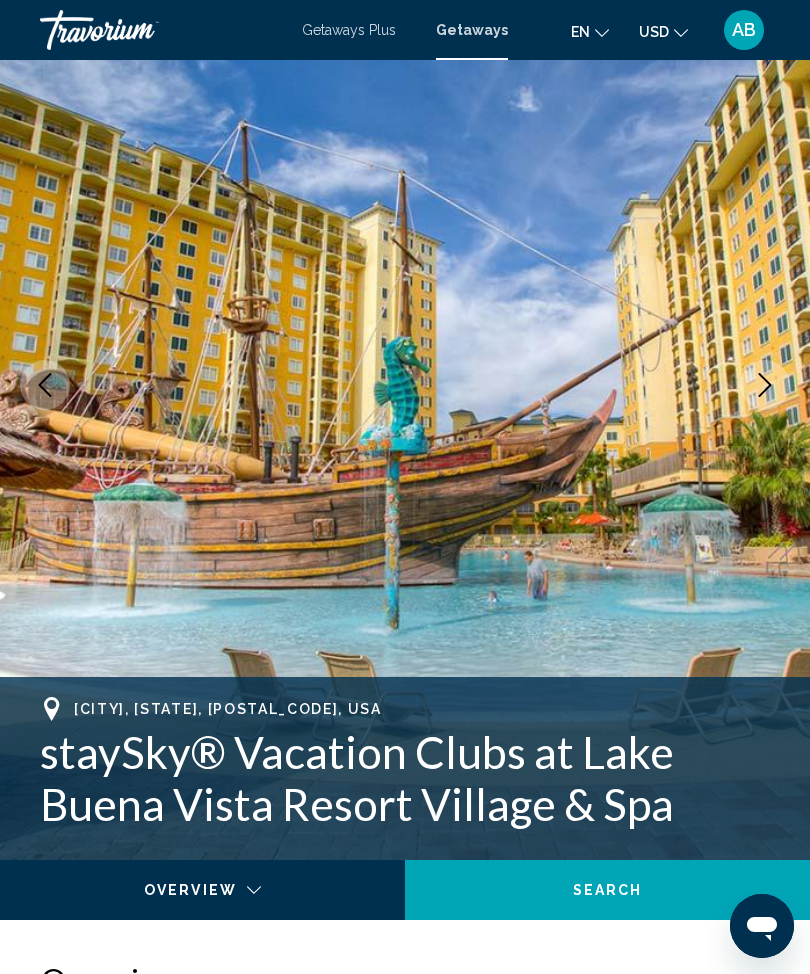 click at bounding box center [765, 385] 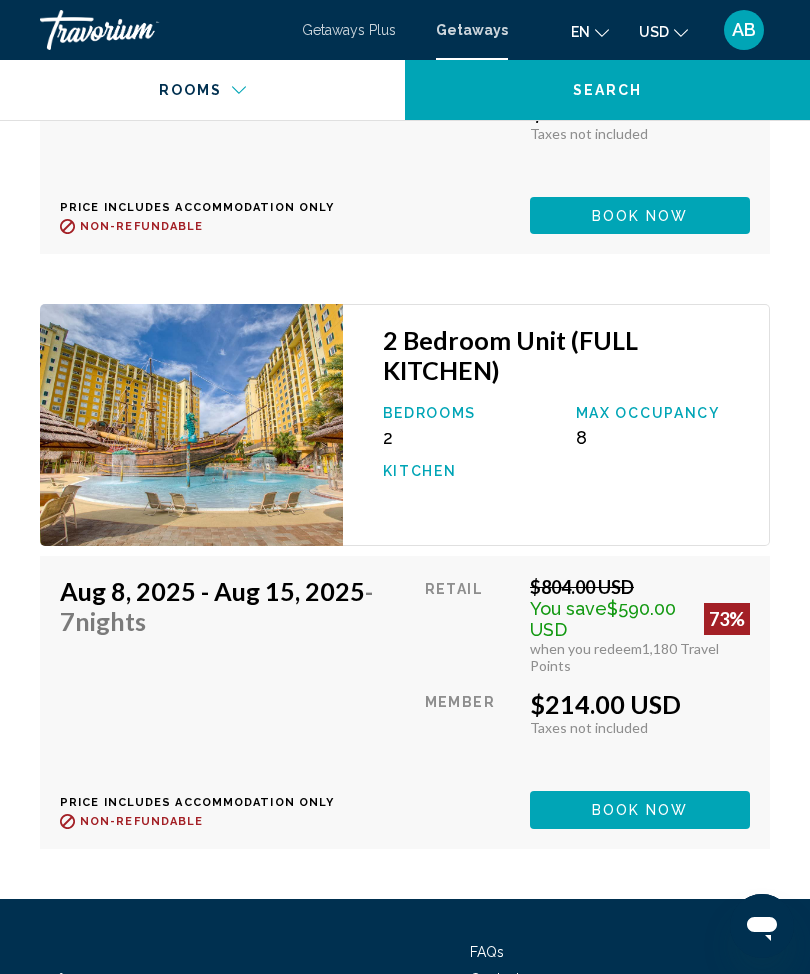 scroll, scrollTop: 4270, scrollLeft: 0, axis: vertical 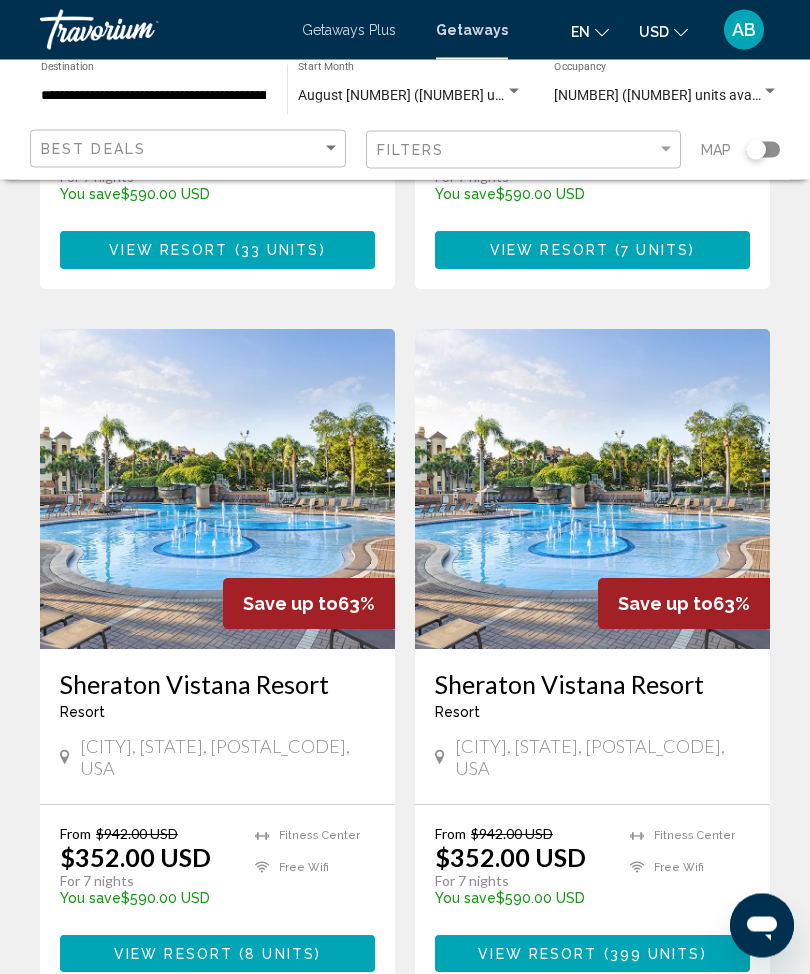 click on "View Resort    ( 8 units )" at bounding box center (217, 954) 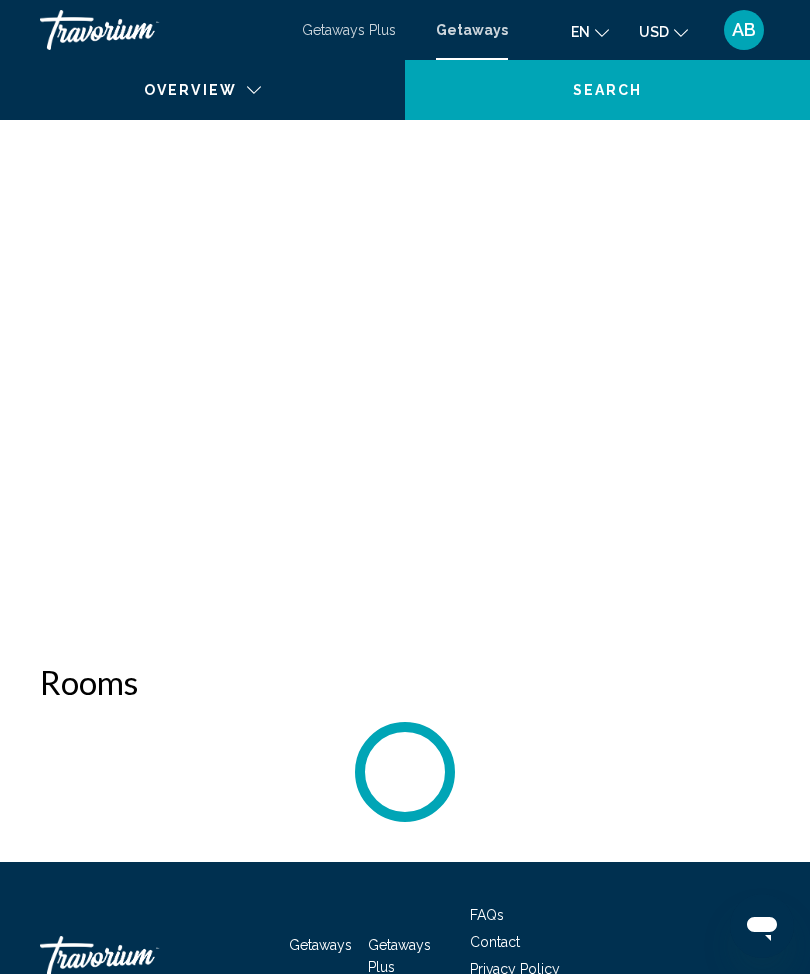 scroll, scrollTop: 0, scrollLeft: 0, axis: both 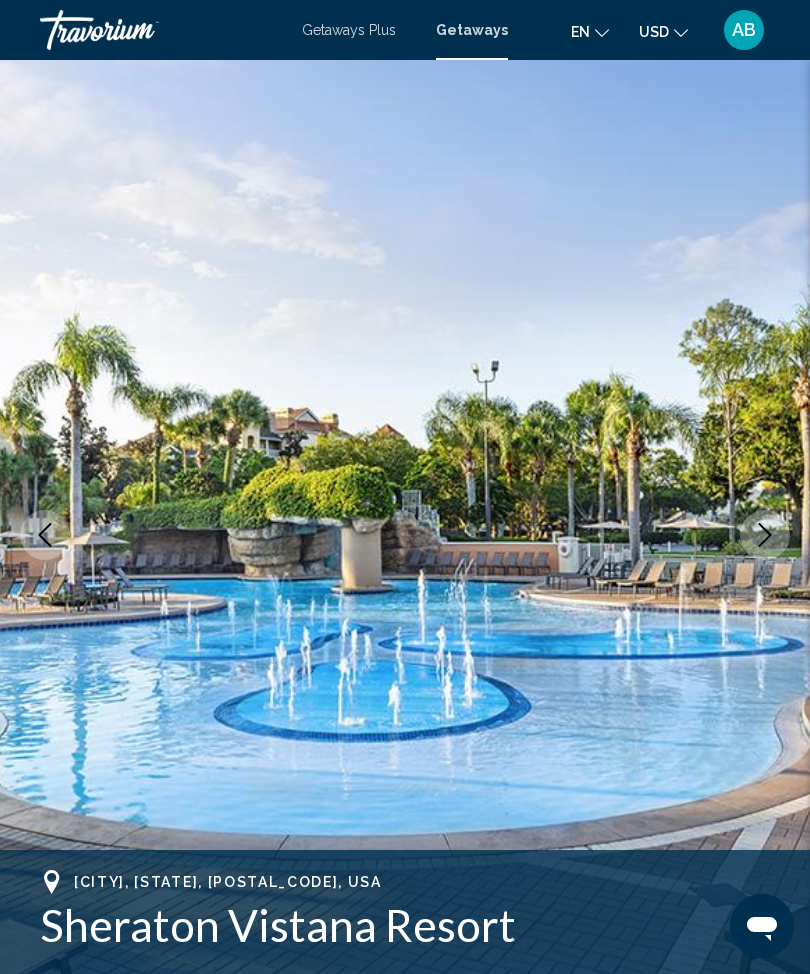 click at bounding box center (765, 535) 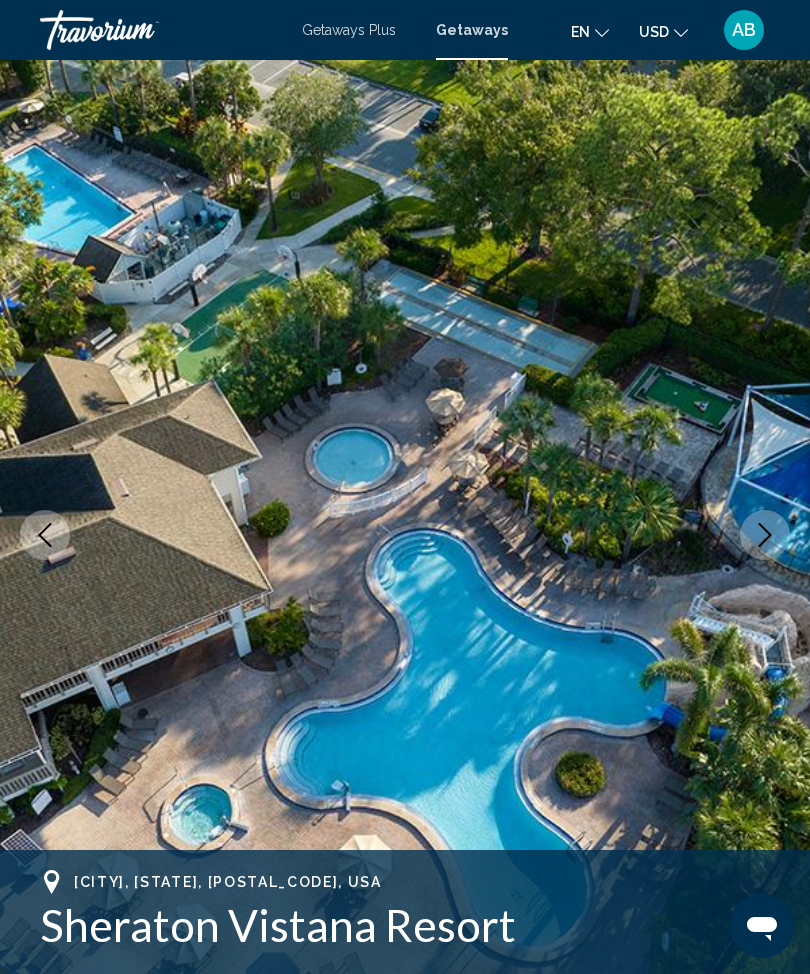 click at bounding box center [765, 535] 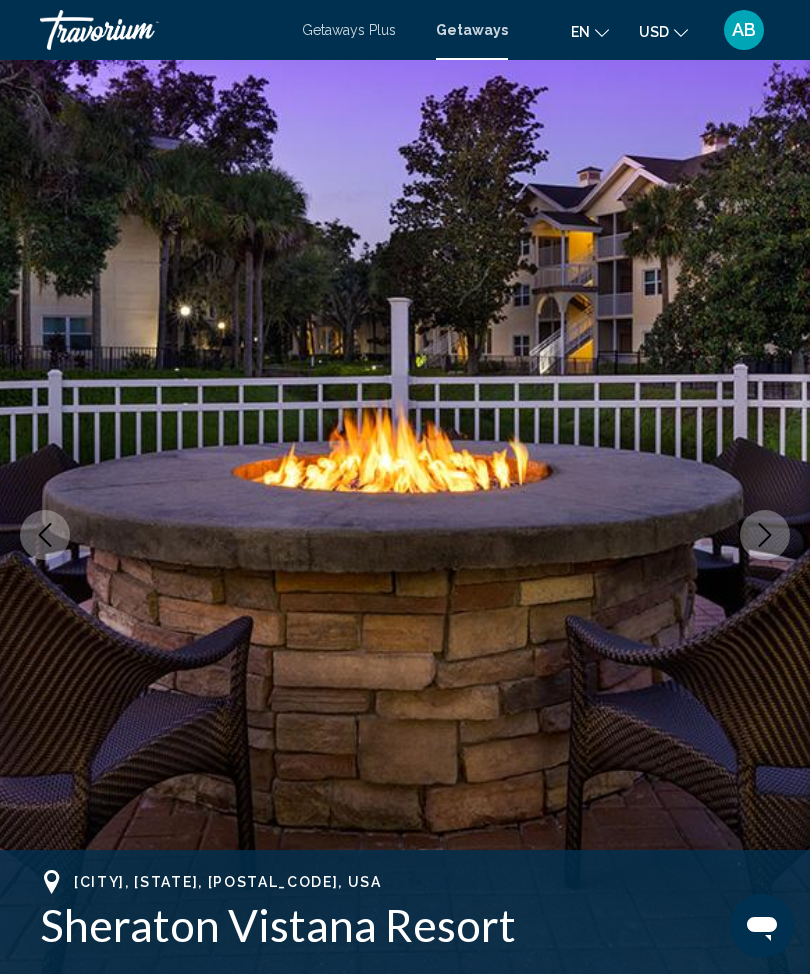 click 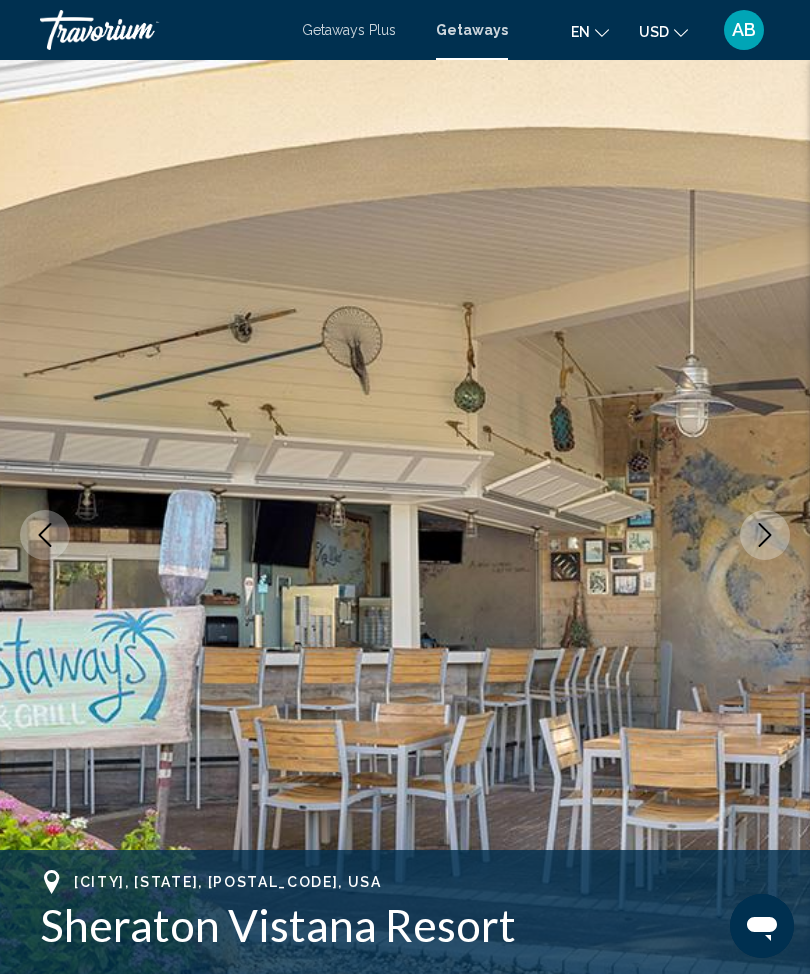 click at bounding box center [765, 535] 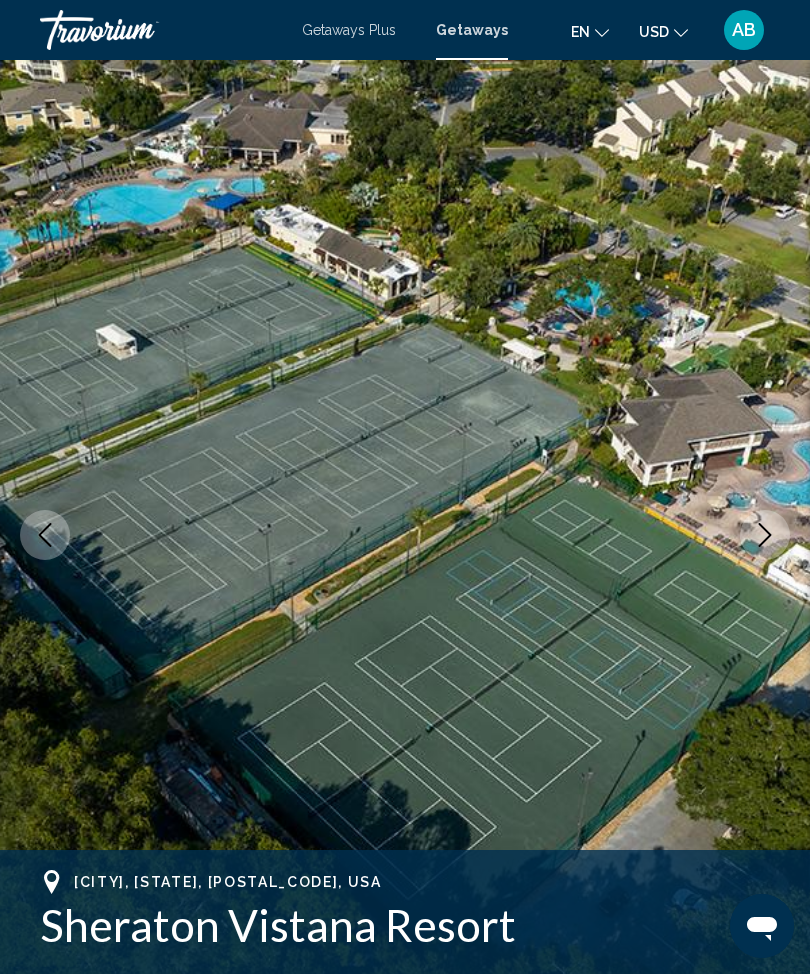 click at bounding box center (765, 535) 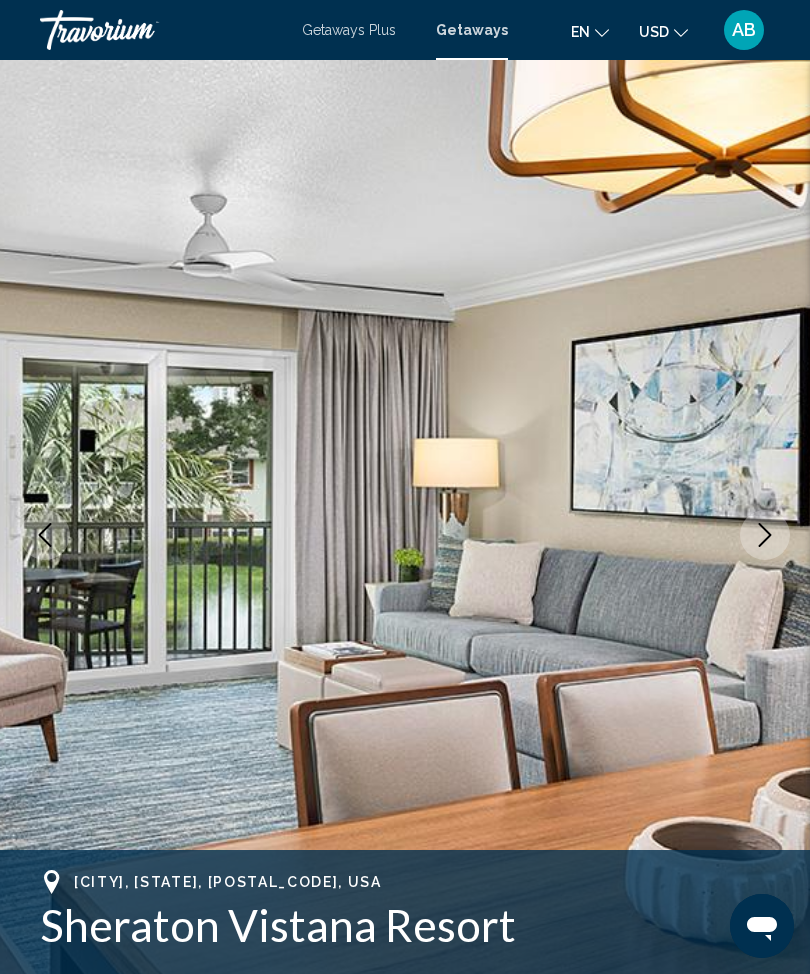 click at bounding box center (765, 535) 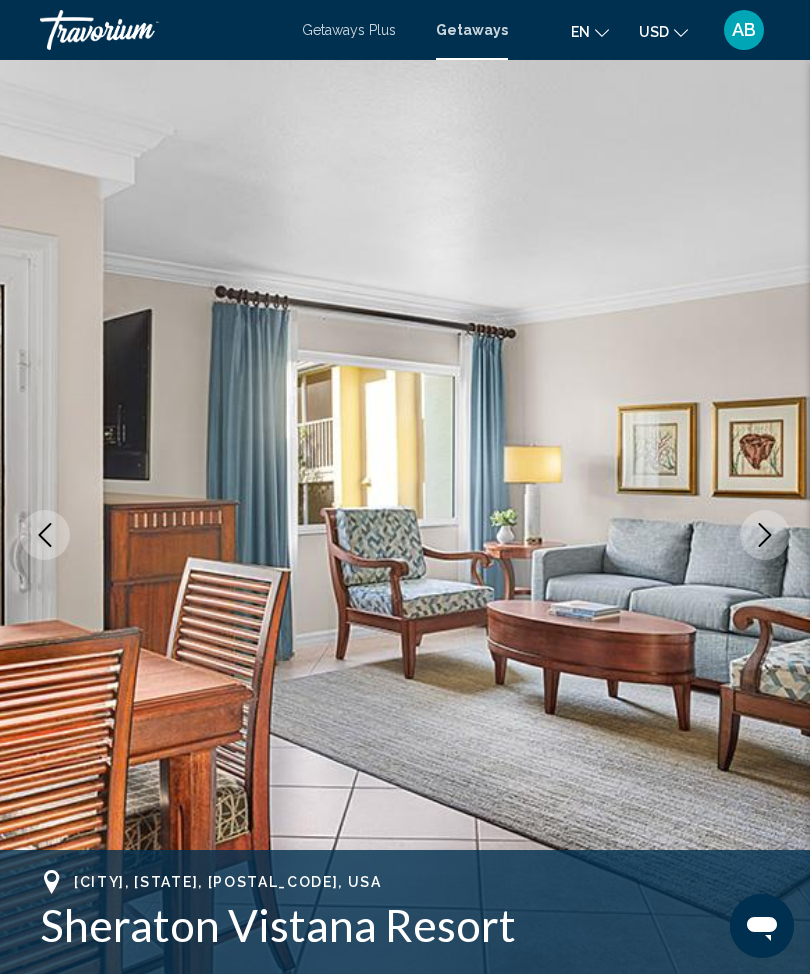click at bounding box center (765, 535) 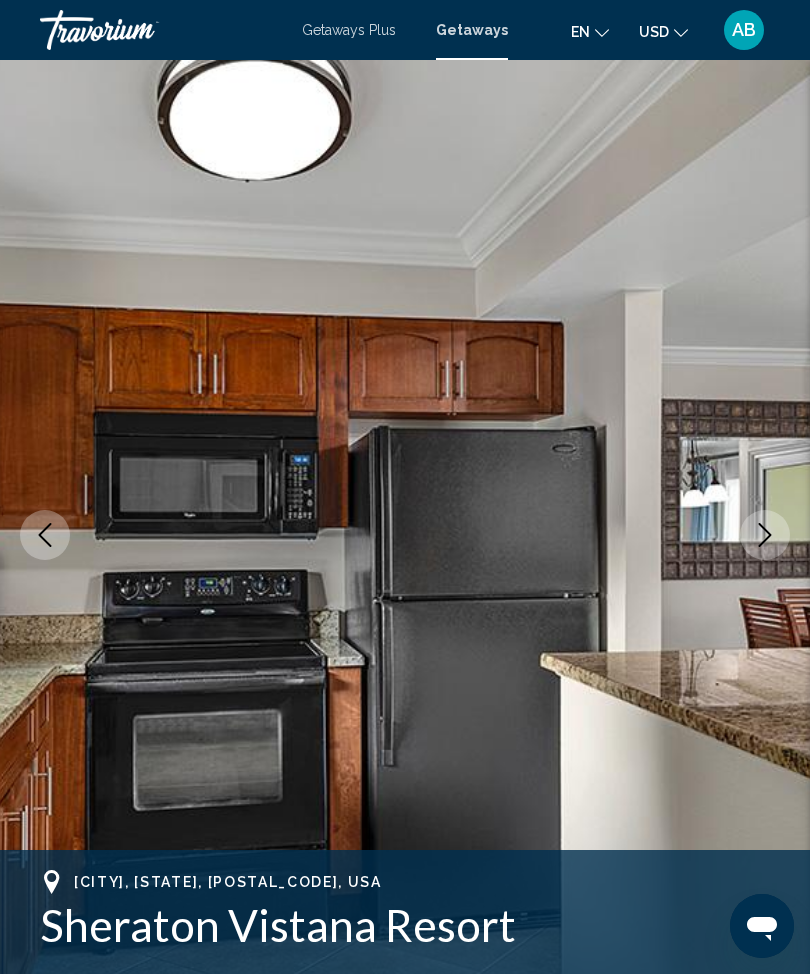click at bounding box center (765, 535) 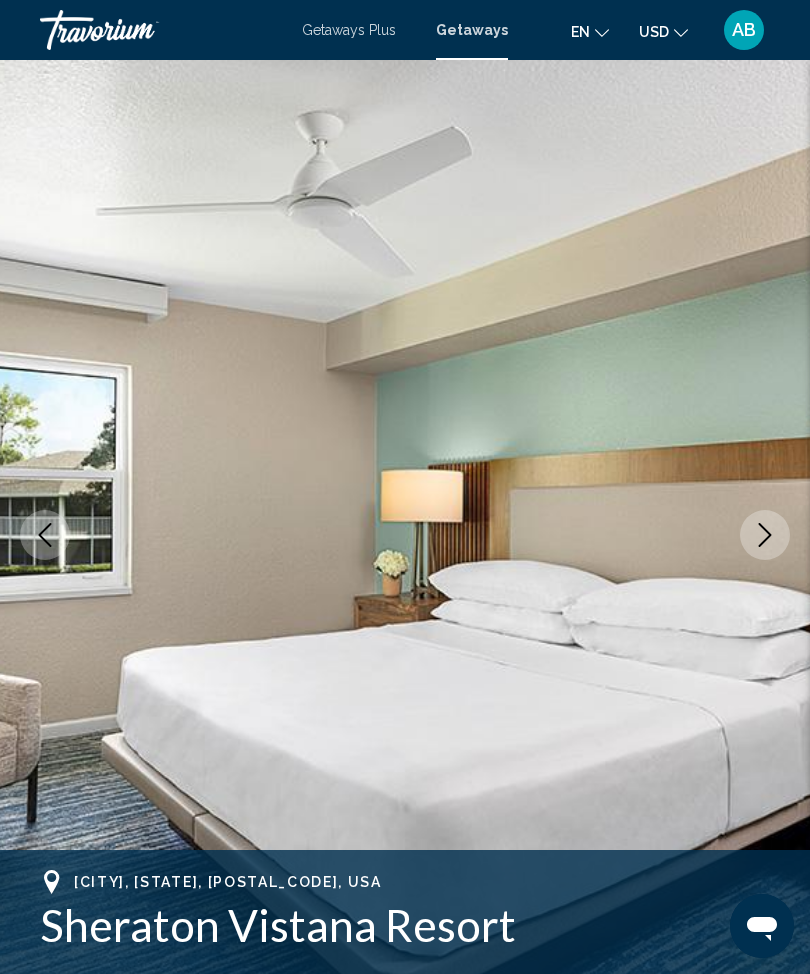 click 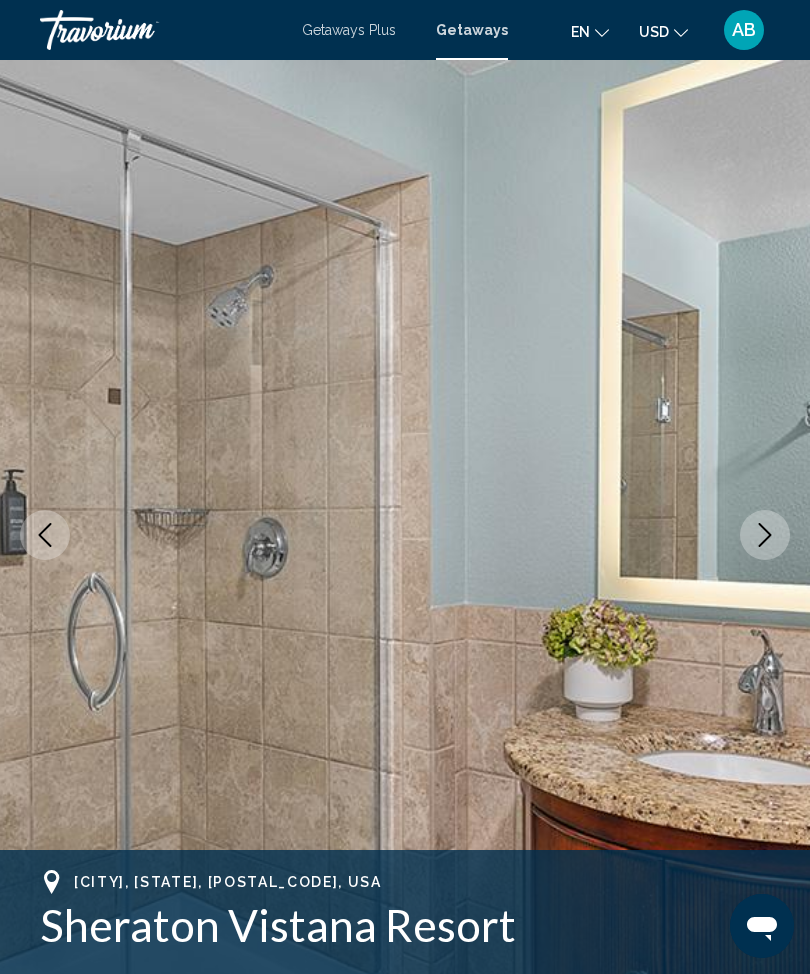 click 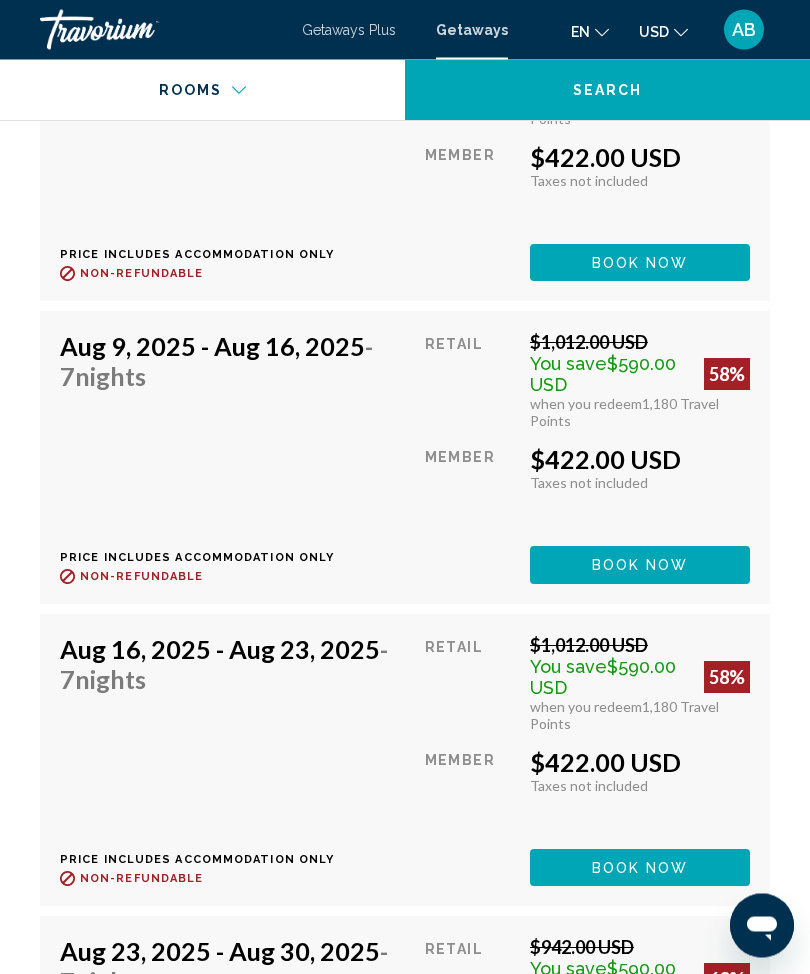 scroll, scrollTop: 4510, scrollLeft: 0, axis: vertical 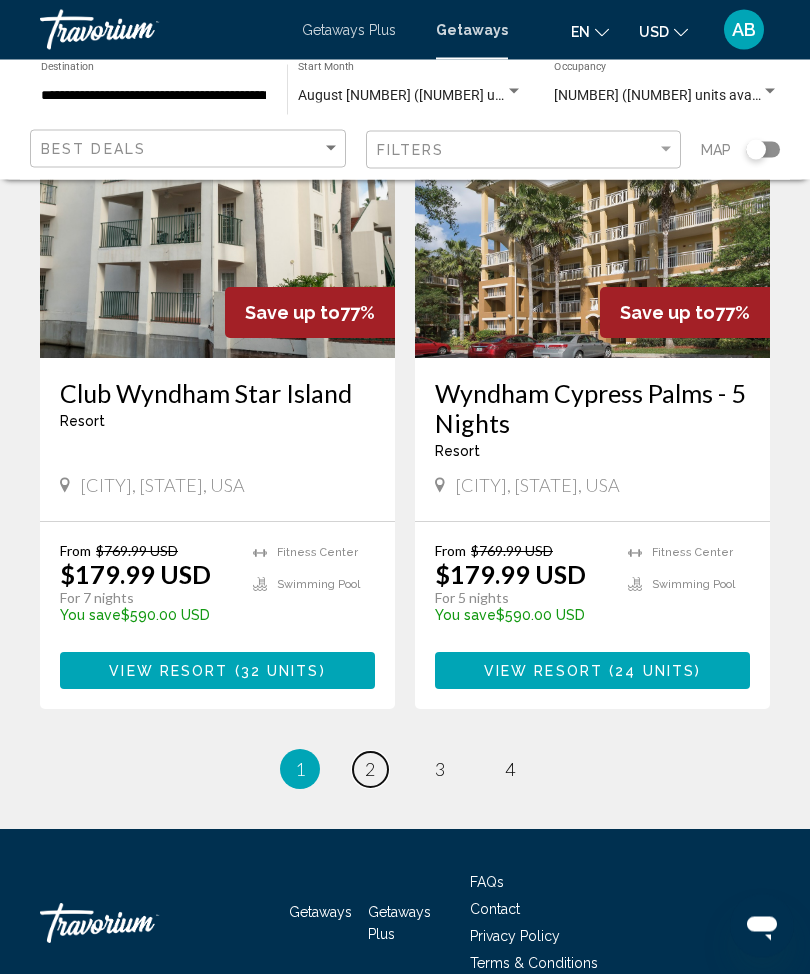 click on "page  2" at bounding box center [370, 770] 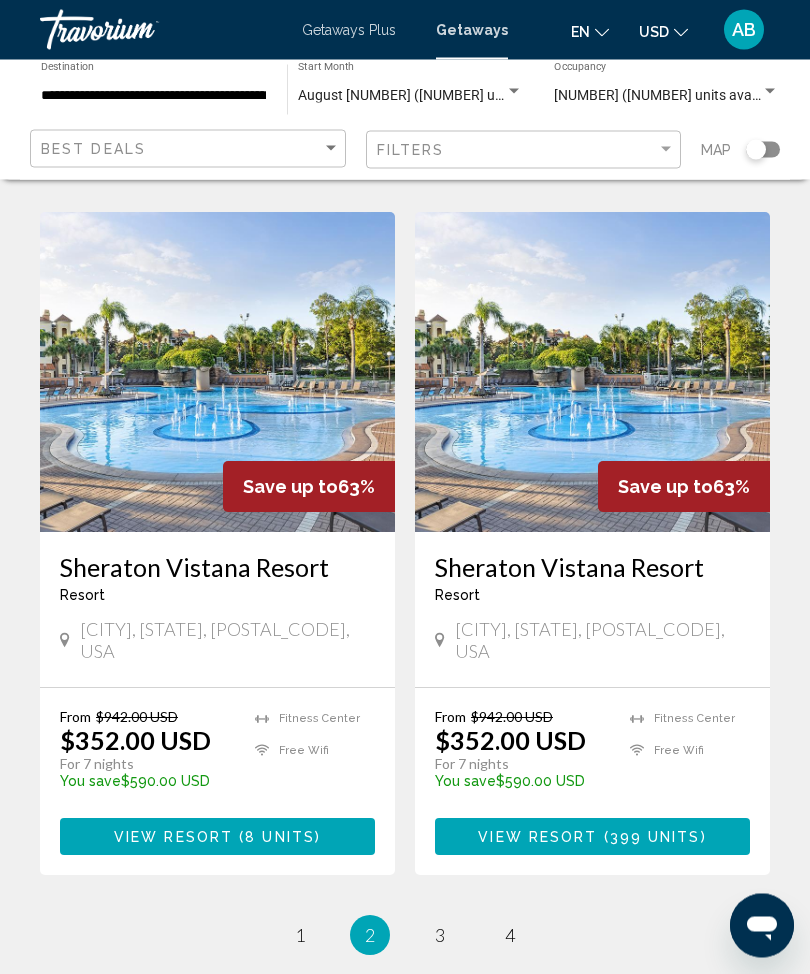 scroll, scrollTop: 3824, scrollLeft: 0, axis: vertical 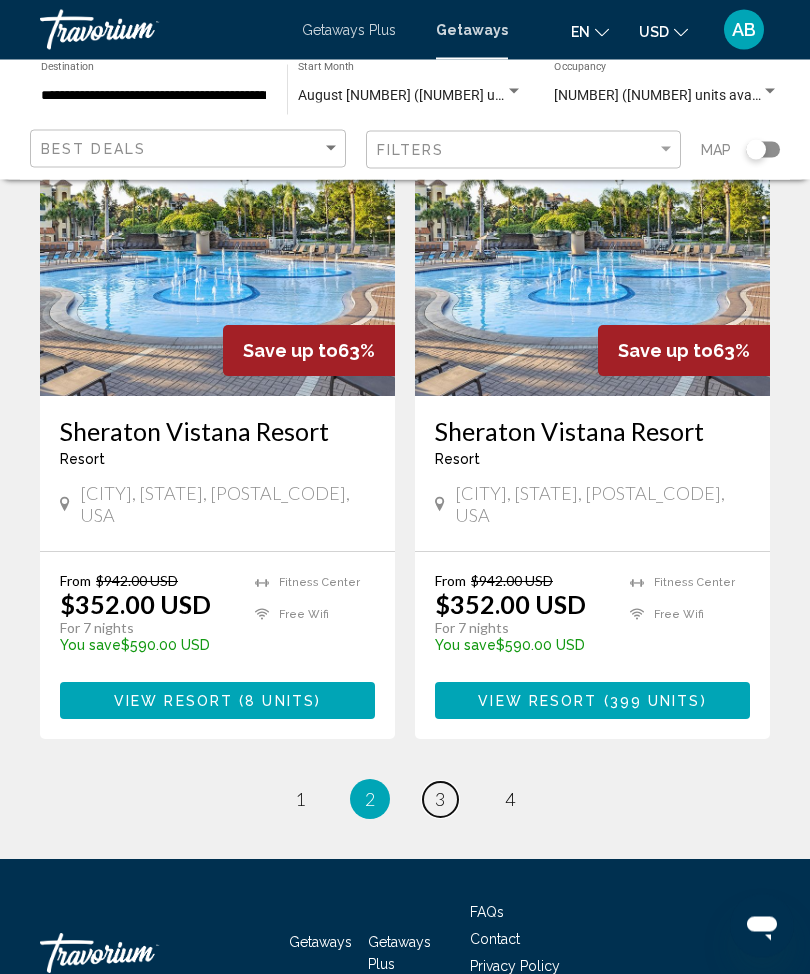 click on "page  3" at bounding box center (440, 800) 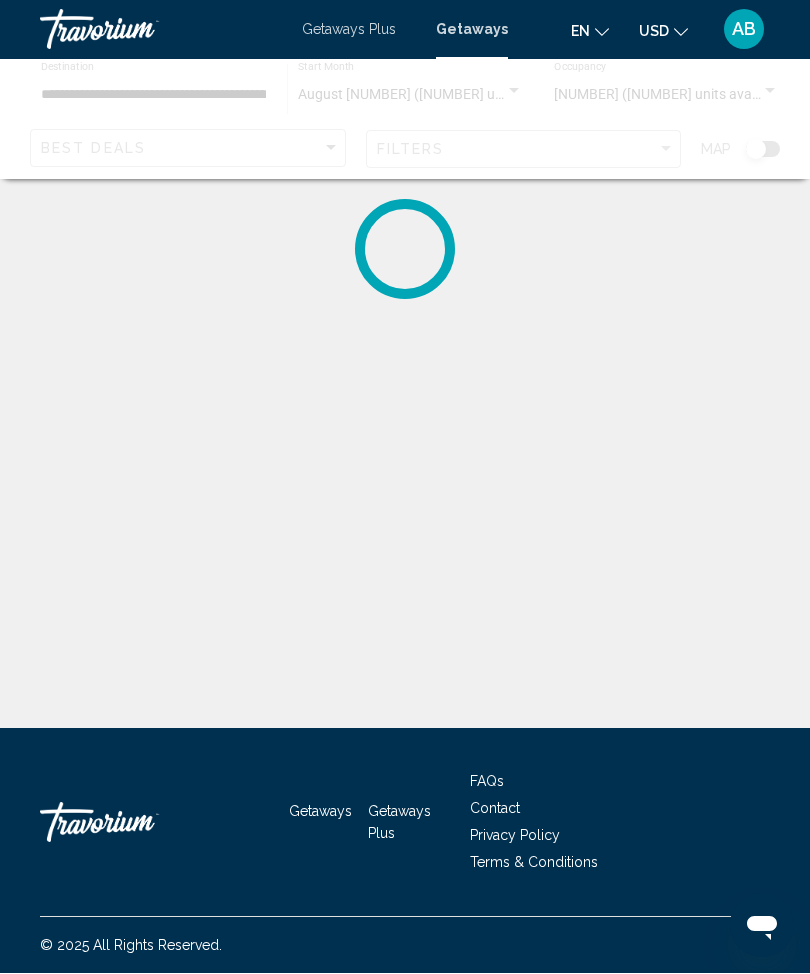scroll, scrollTop: 1, scrollLeft: 0, axis: vertical 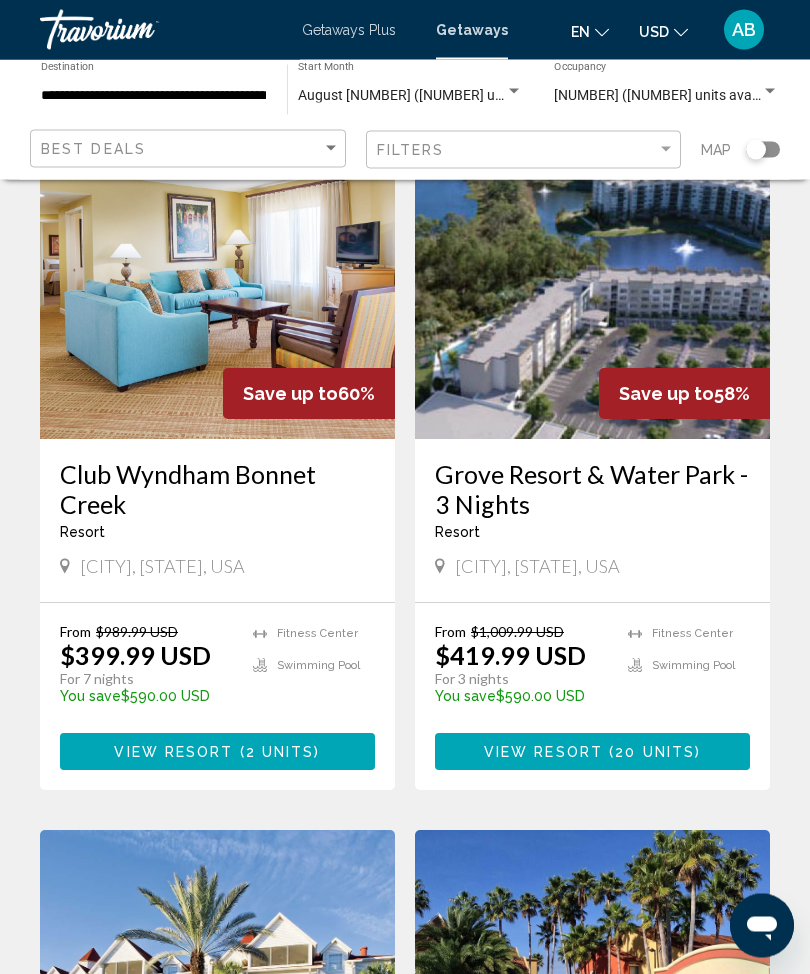 click on "View Resort" at bounding box center [543, 753] 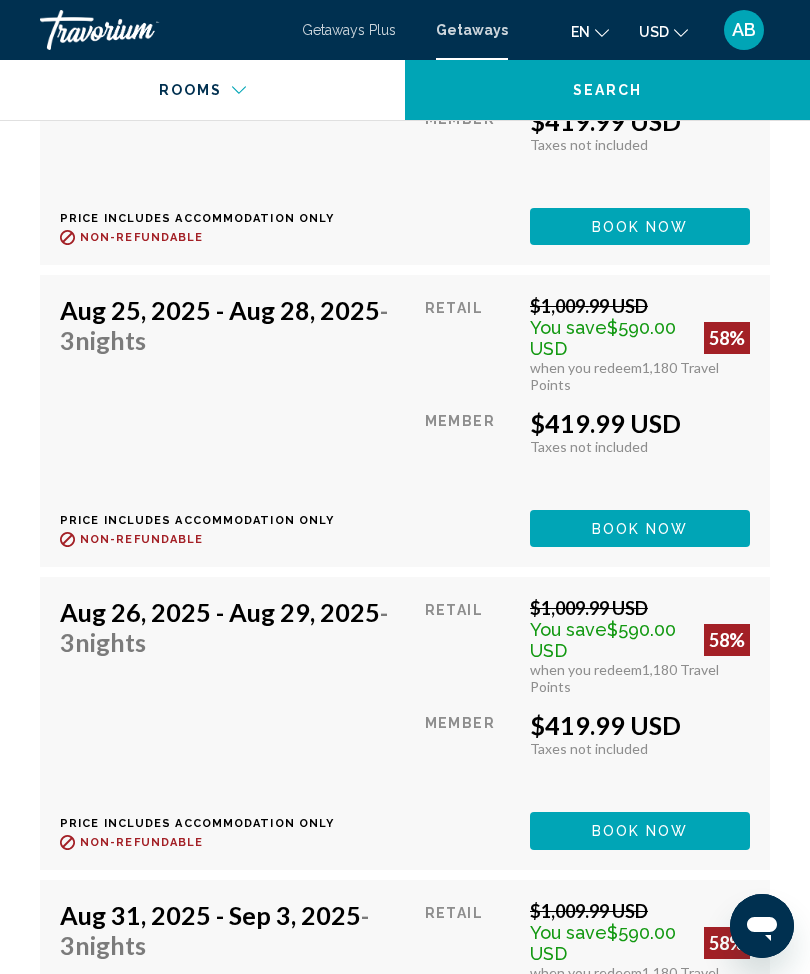 scroll, scrollTop: 4528, scrollLeft: 0, axis: vertical 